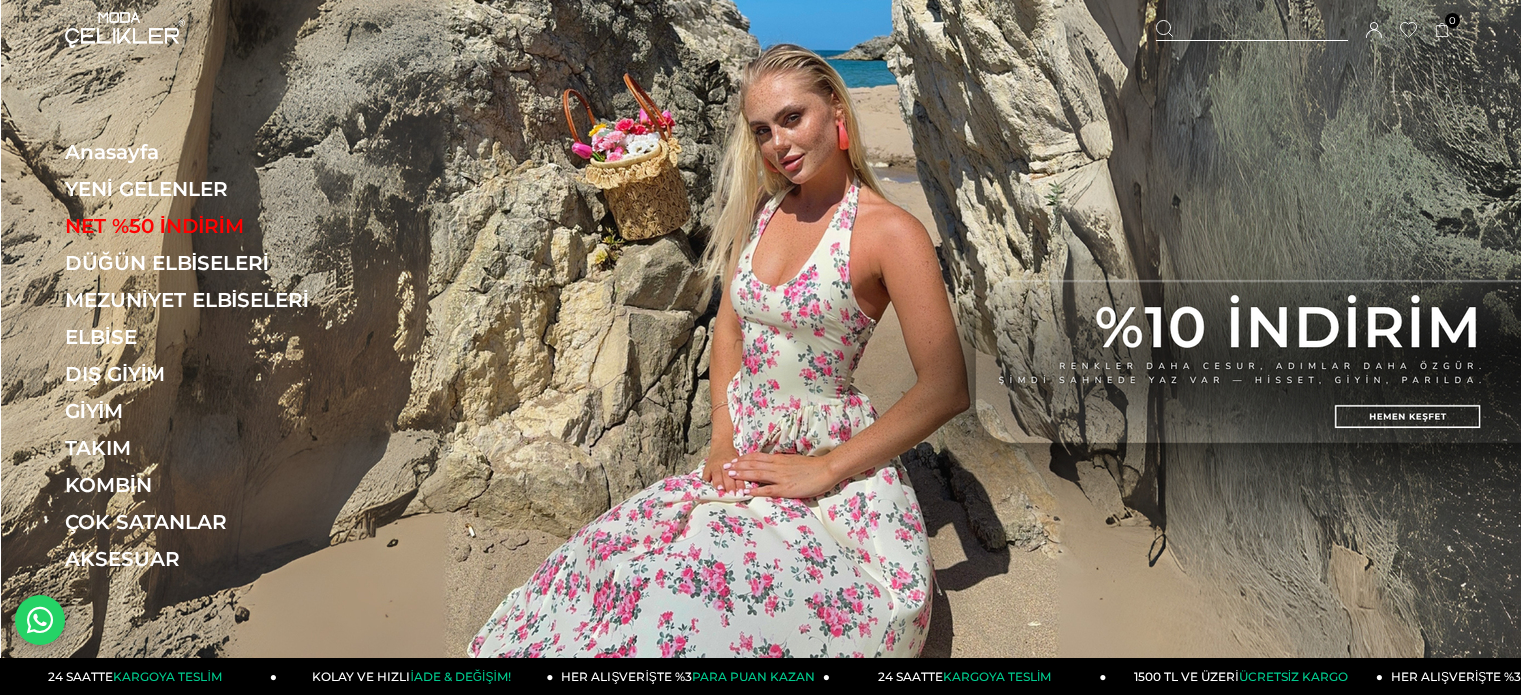 scroll, scrollTop: 0, scrollLeft: 0, axis: both 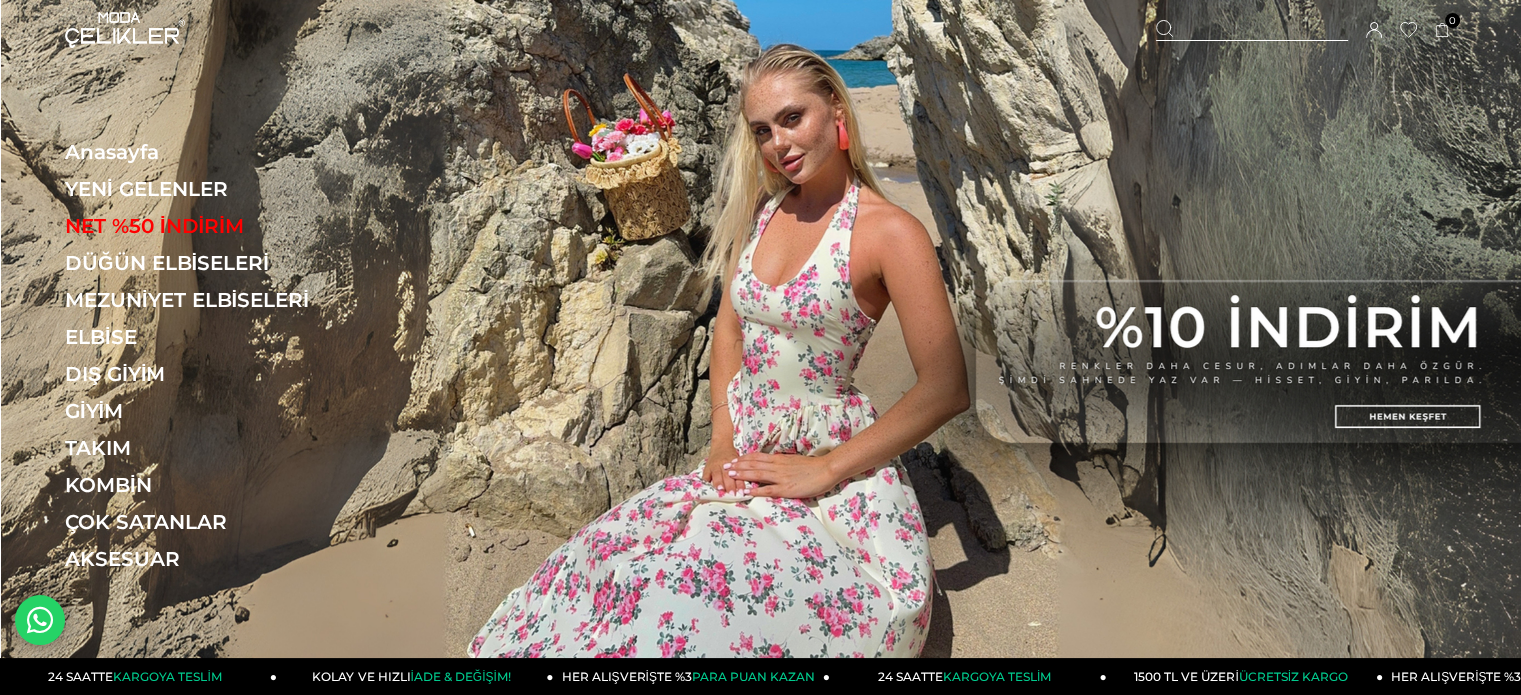 click at bounding box center [1252, 30] 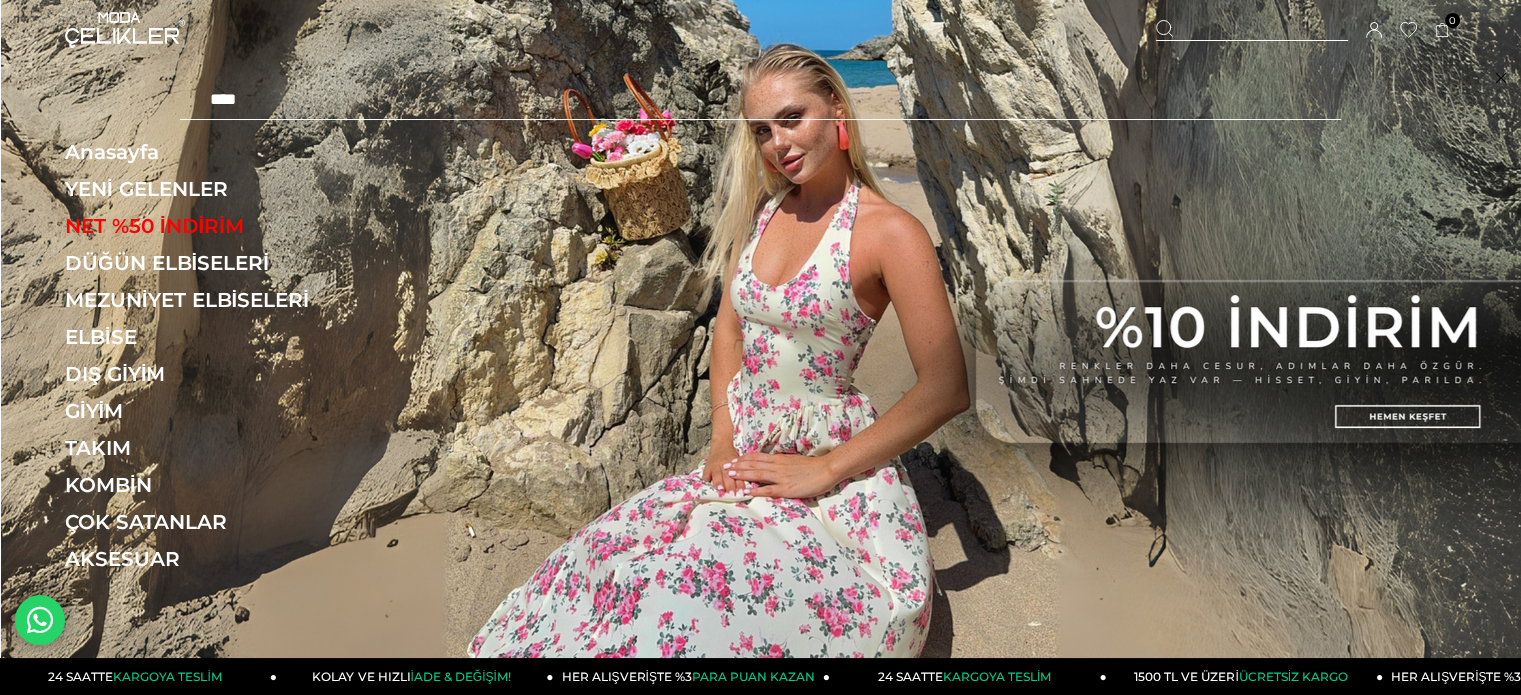 type on "****" 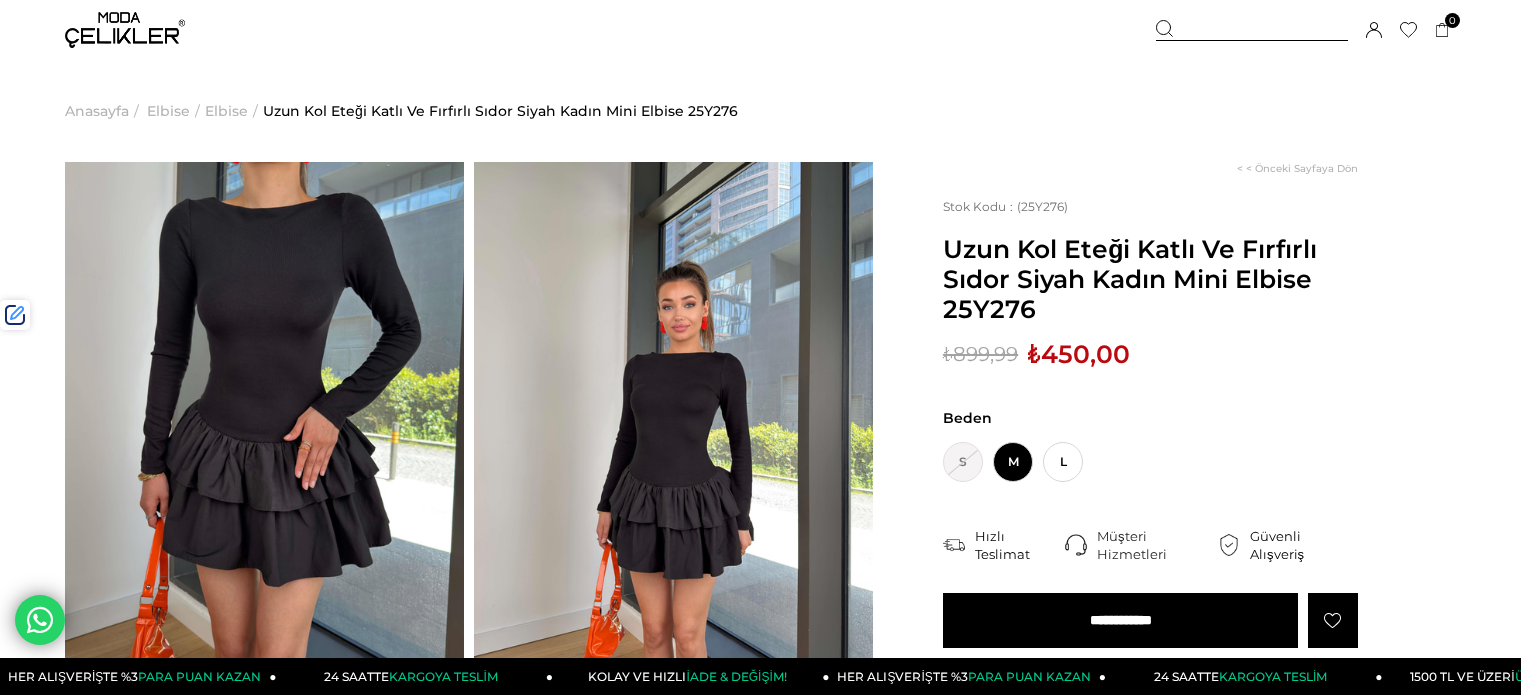 scroll, scrollTop: 0, scrollLeft: 0, axis: both 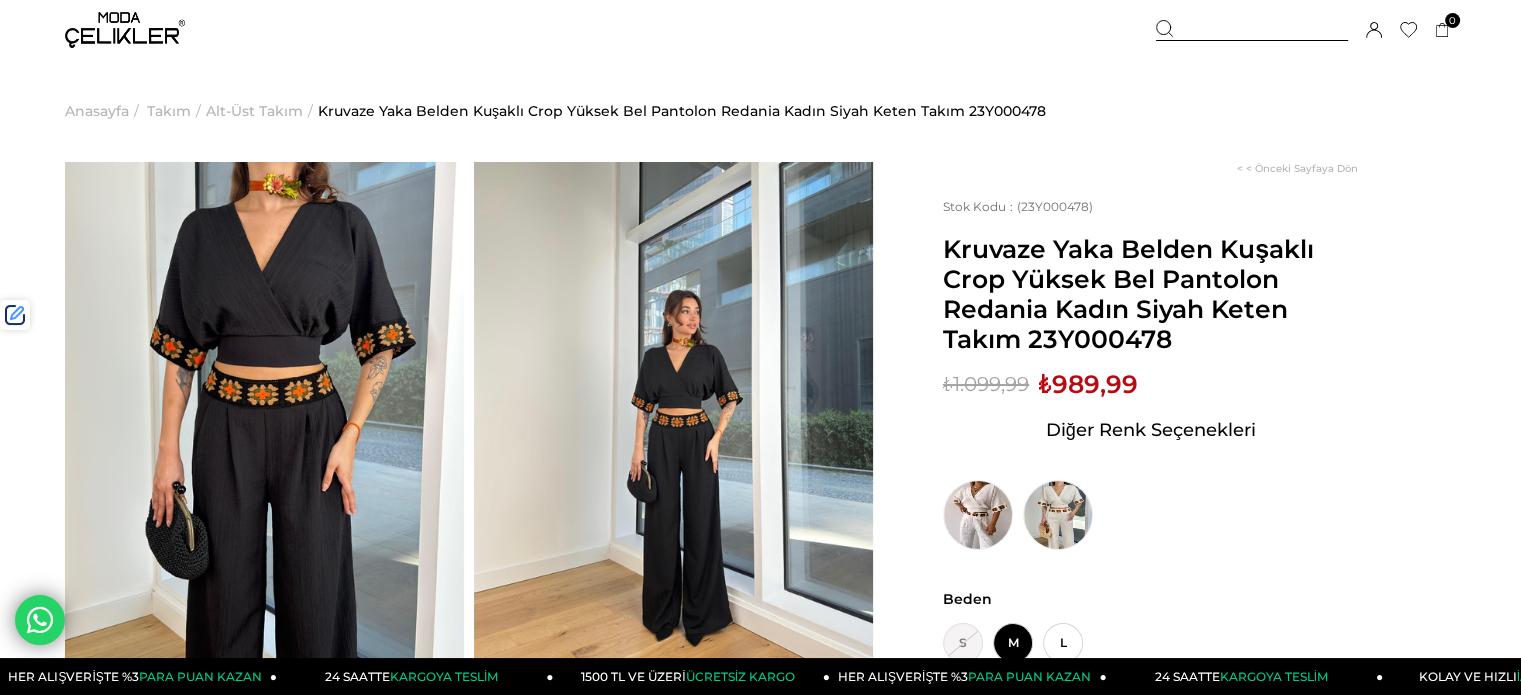 drag, startPoint x: 1204, startPoint y: 31, endPoint x: 981, endPoint y: 41, distance: 223.2241 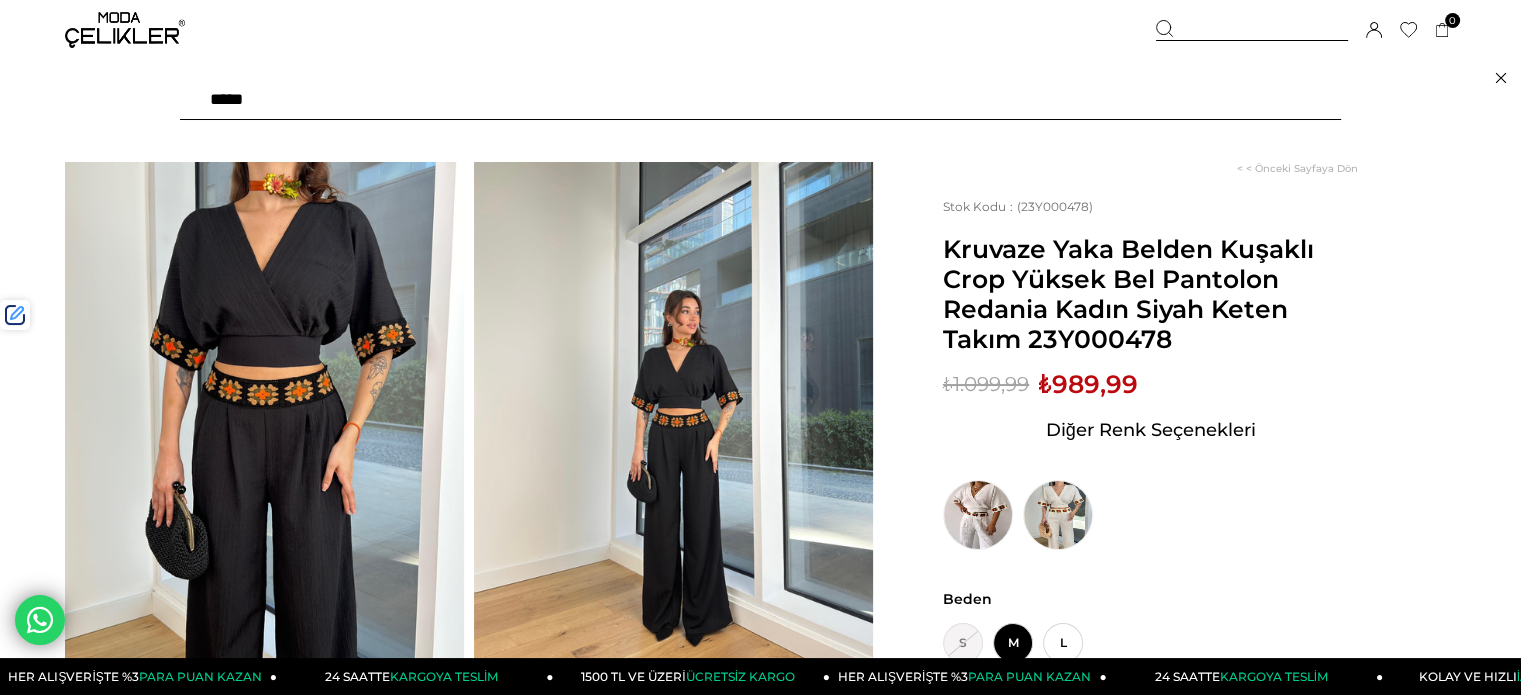 paste on "******" 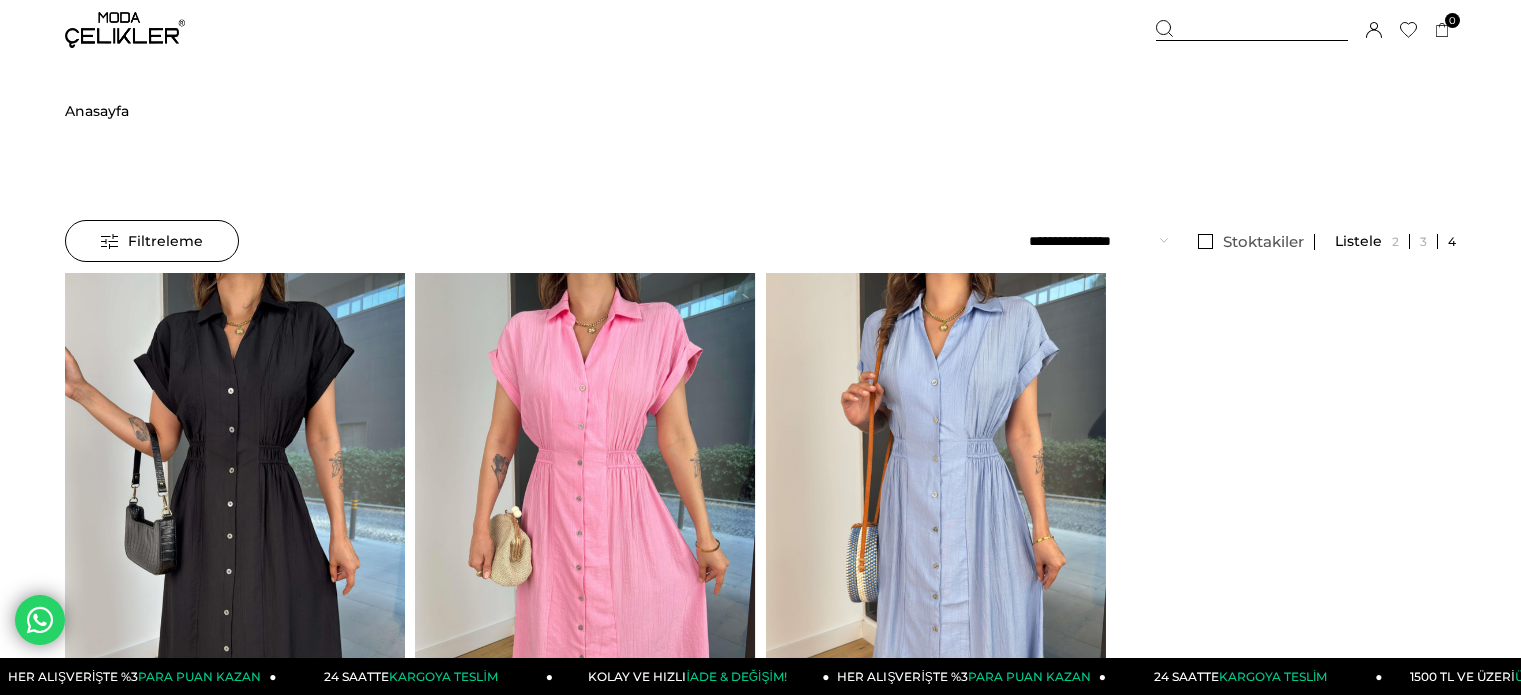 scroll, scrollTop: 0, scrollLeft: 0, axis: both 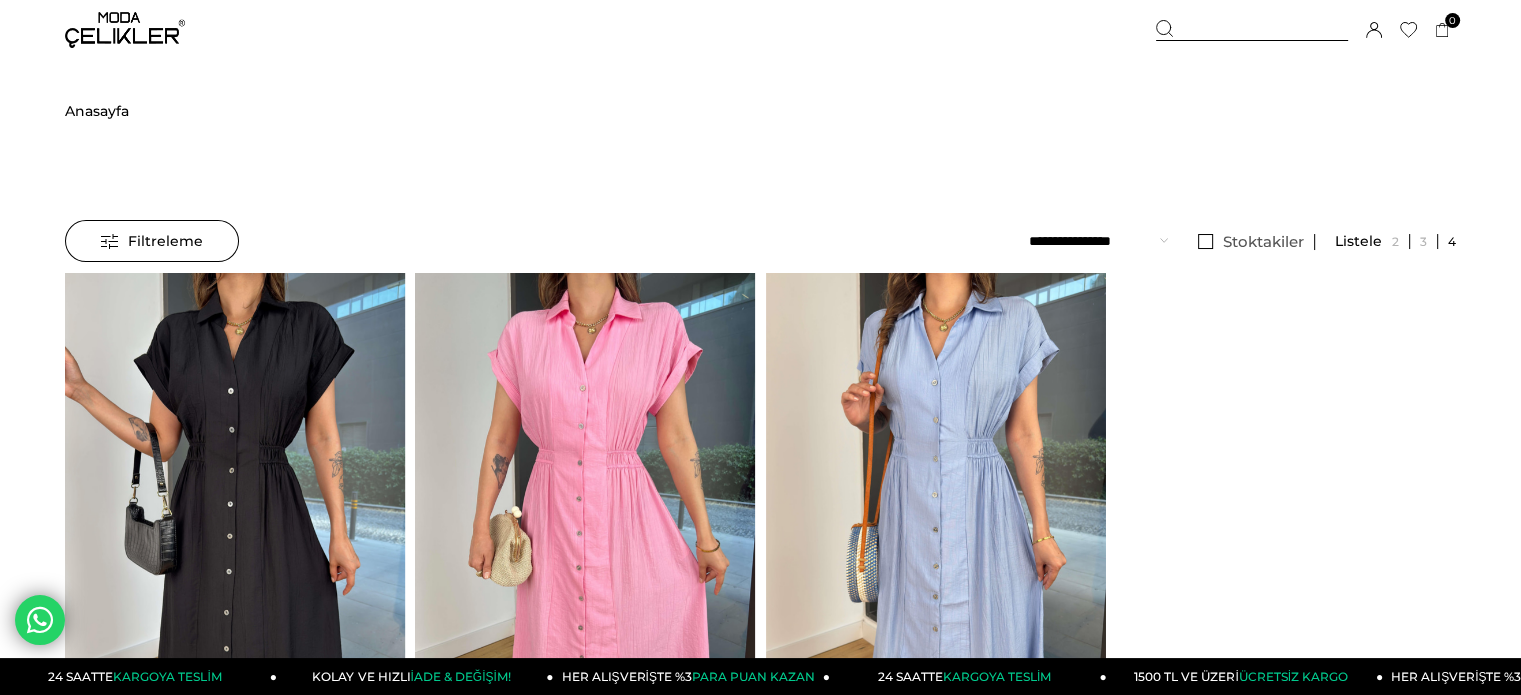 click on "Sepetim
0
Ürün
Sepetinizde ürün bulunmamaktadır.
Genel Toplam :
Sepetim
SİPARİŞİ TAMAMLA
Hoşgeldiniz
Merve Taman
Hesabım
Çıkış Yap
Hesabım
Çıkış Yap
Merve Taman         Siparişlerim       Hesabım       Favorilerim       Adres Defterim       İade Taleplerim       Kargom Nerede       Çıkış Yap" at bounding box center (1306, 30) 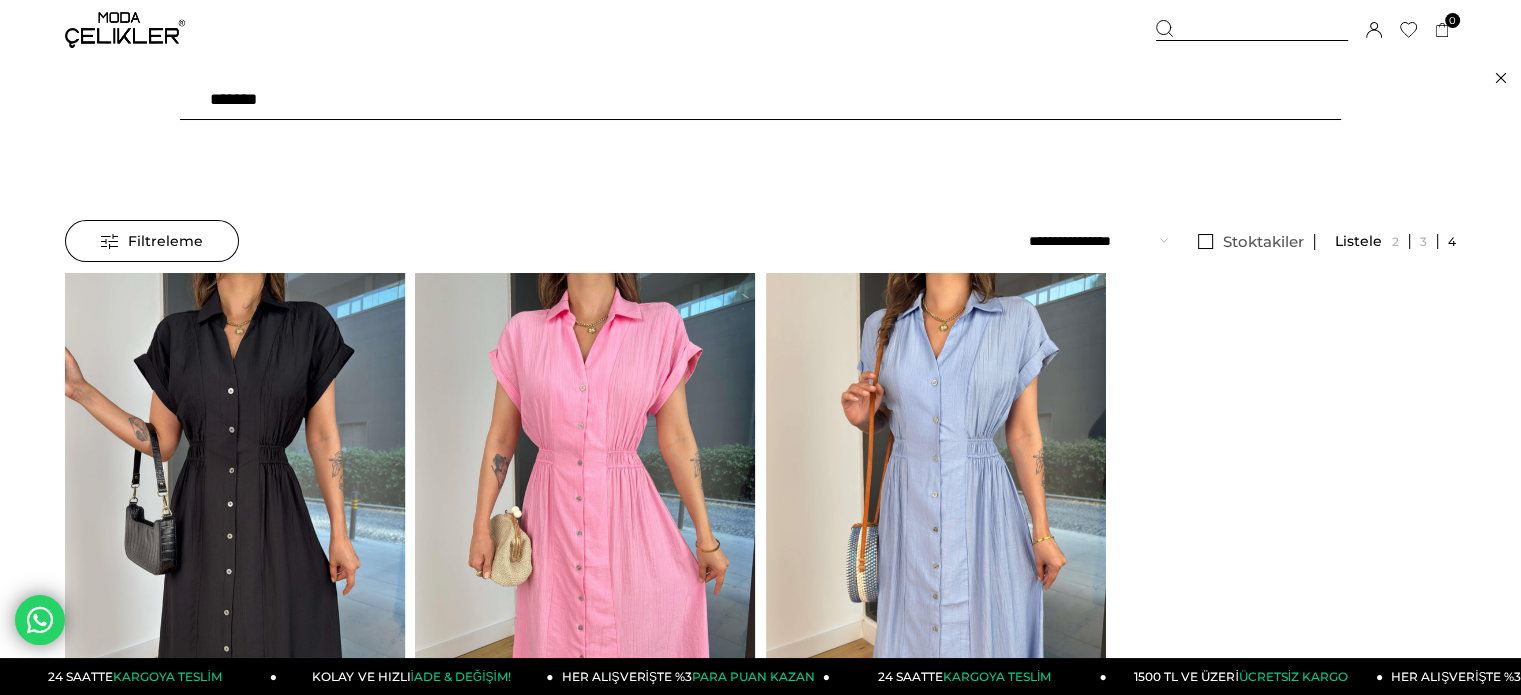 click on "******" at bounding box center [760, 100] 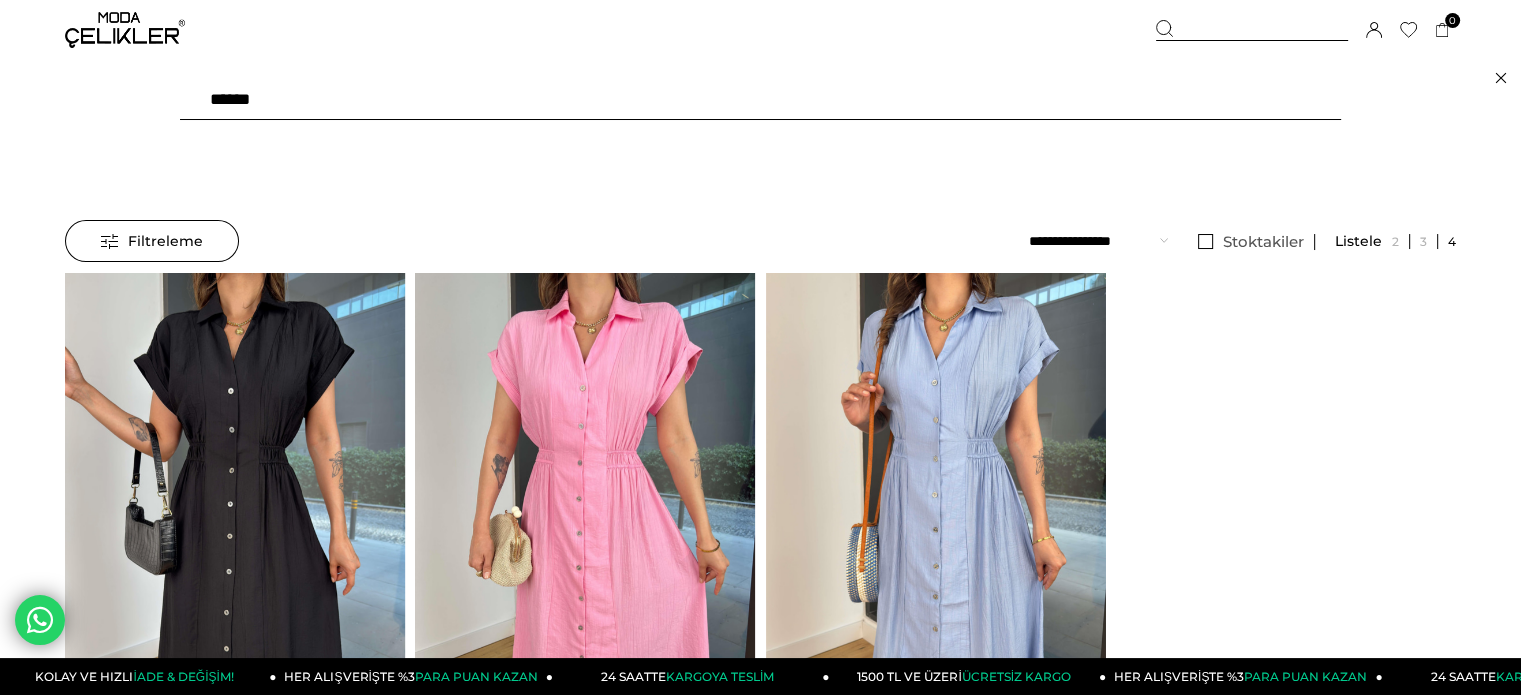 type on "******" 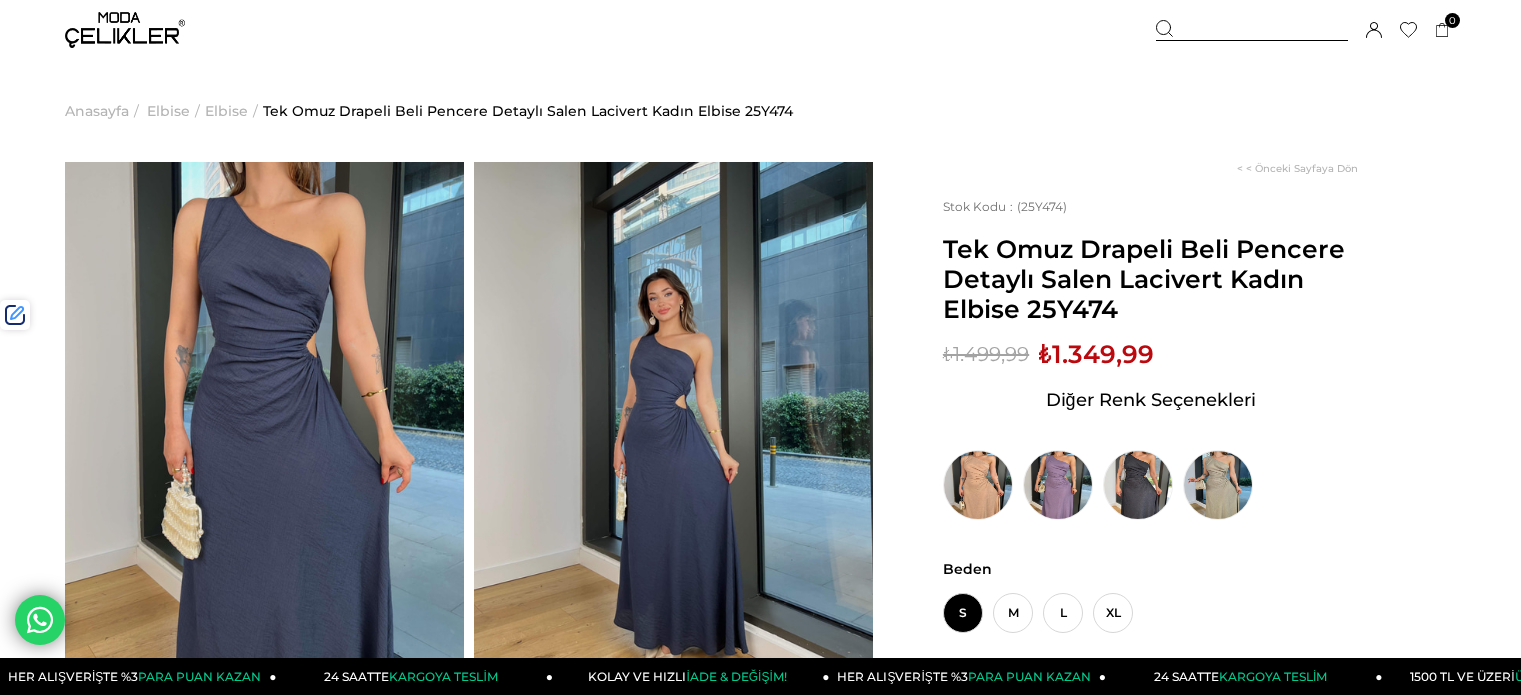 scroll, scrollTop: 0, scrollLeft: 0, axis: both 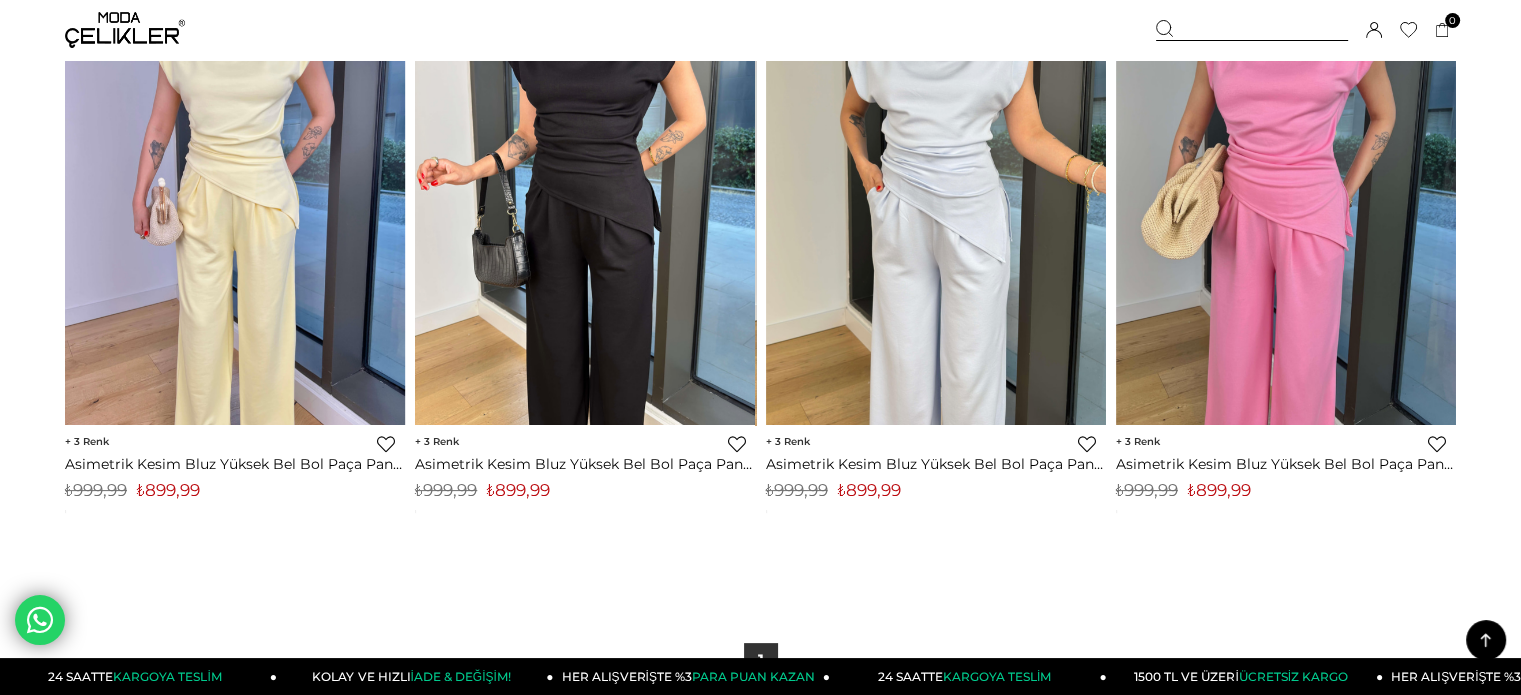 click on "₺899,99" at bounding box center [518, 490] 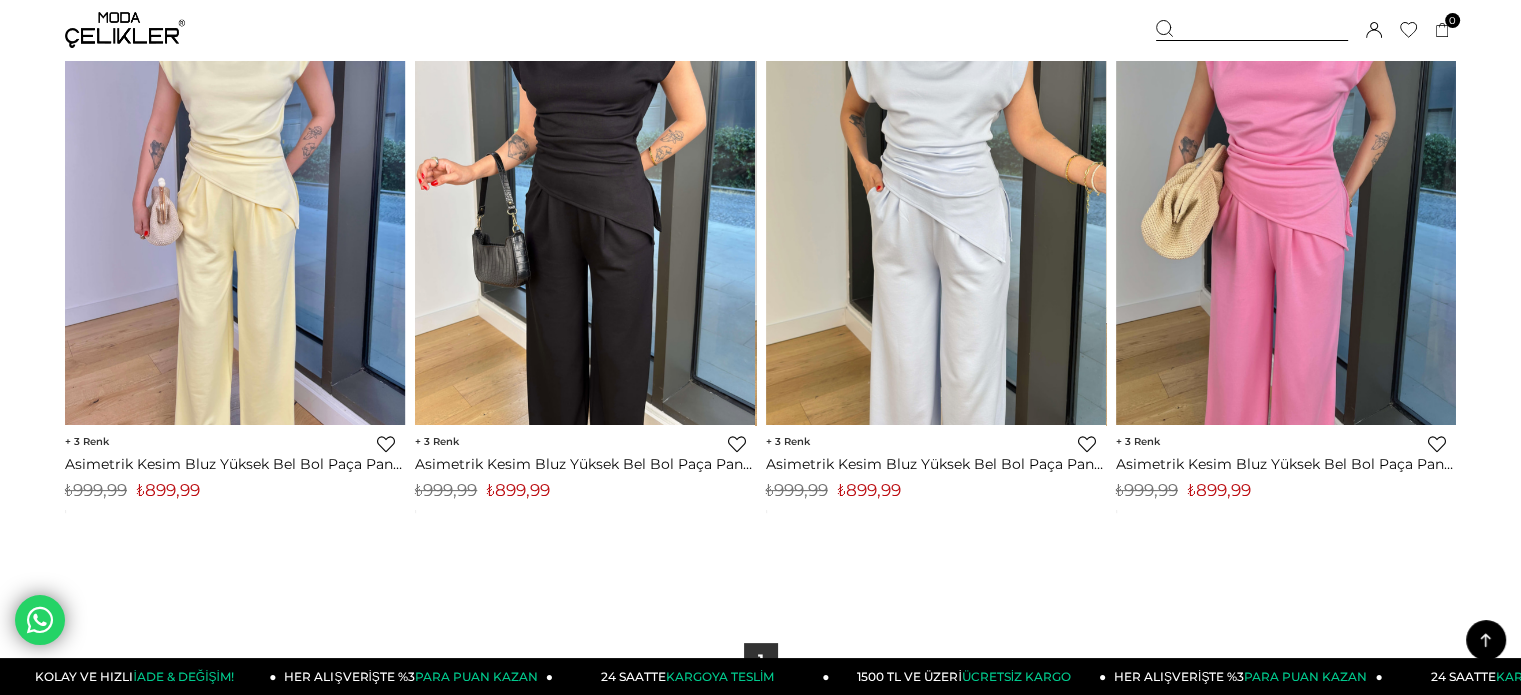 click at bounding box center [1252, 30] 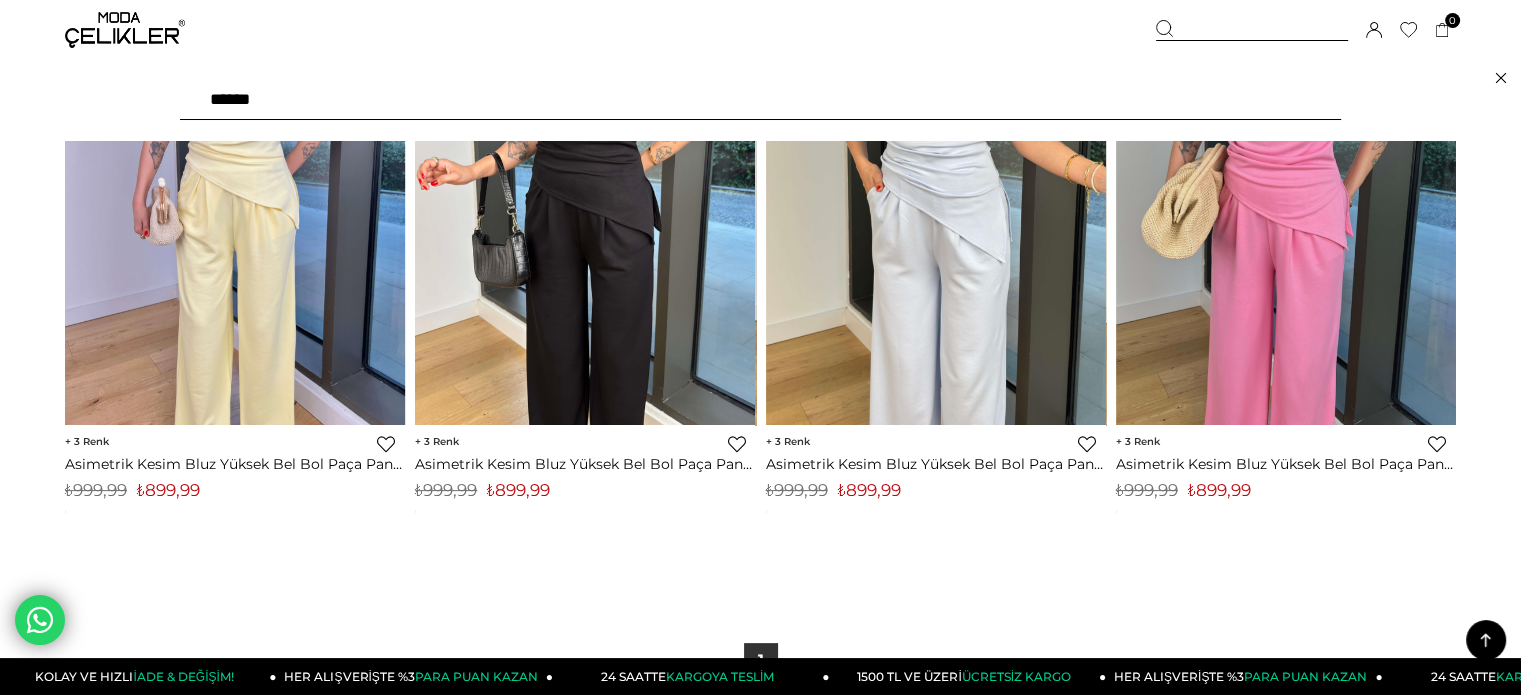 click on "******" at bounding box center (760, 100) 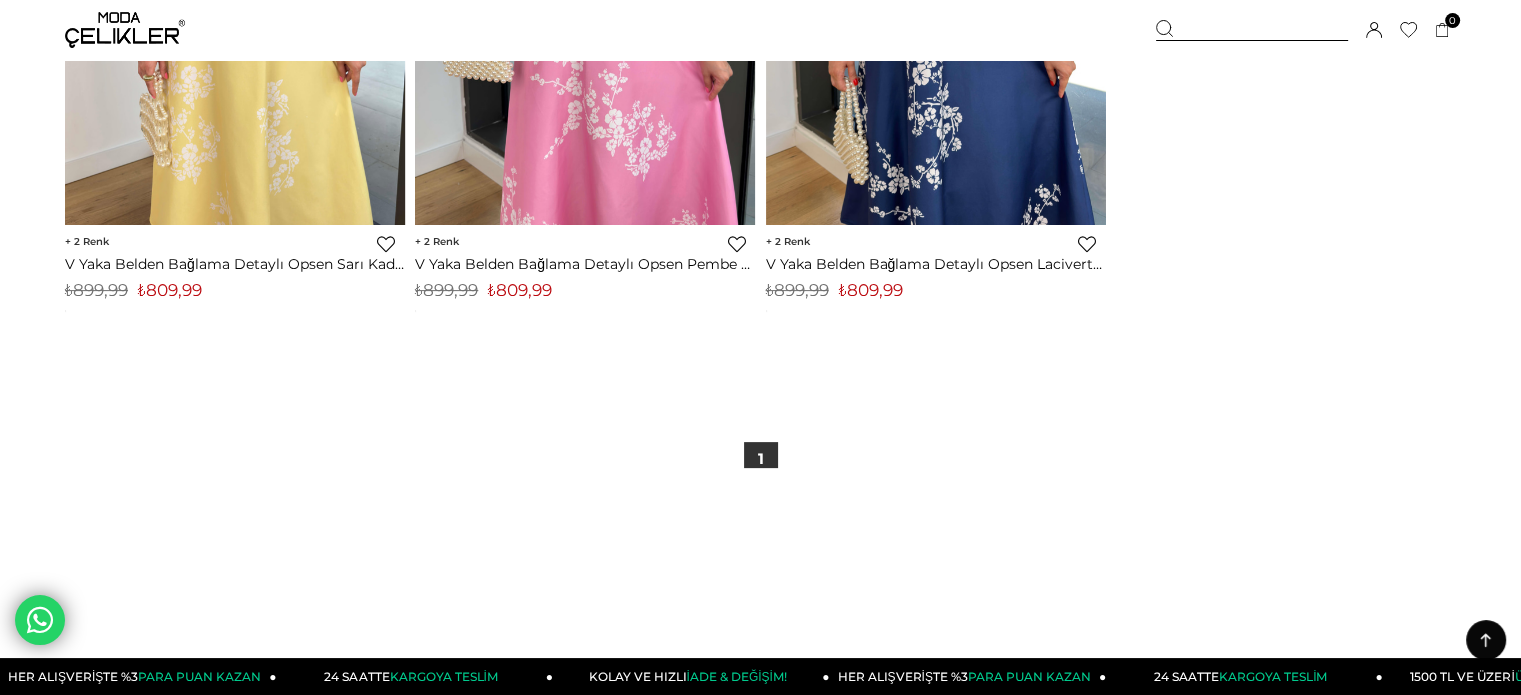 scroll, scrollTop: 500, scrollLeft: 0, axis: vertical 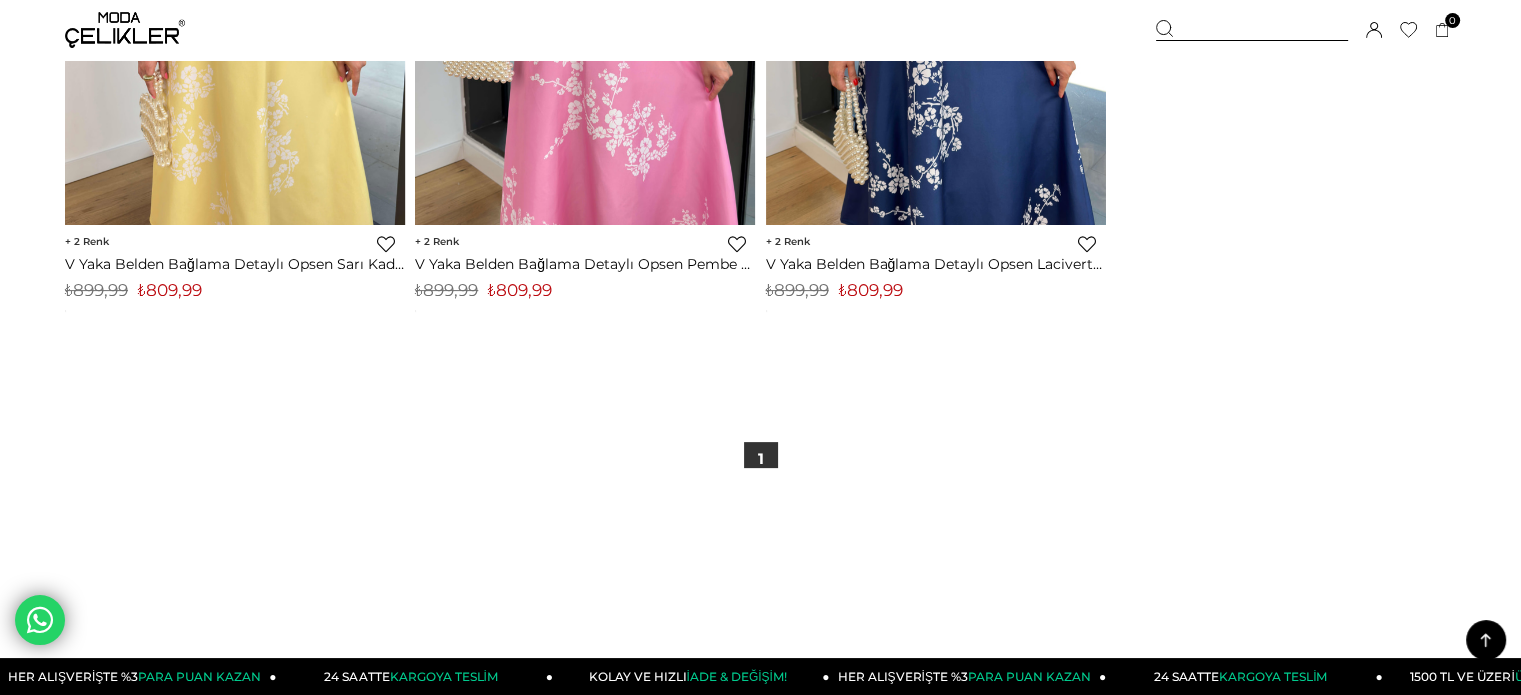 click on "₺809,99" at bounding box center [520, 290] 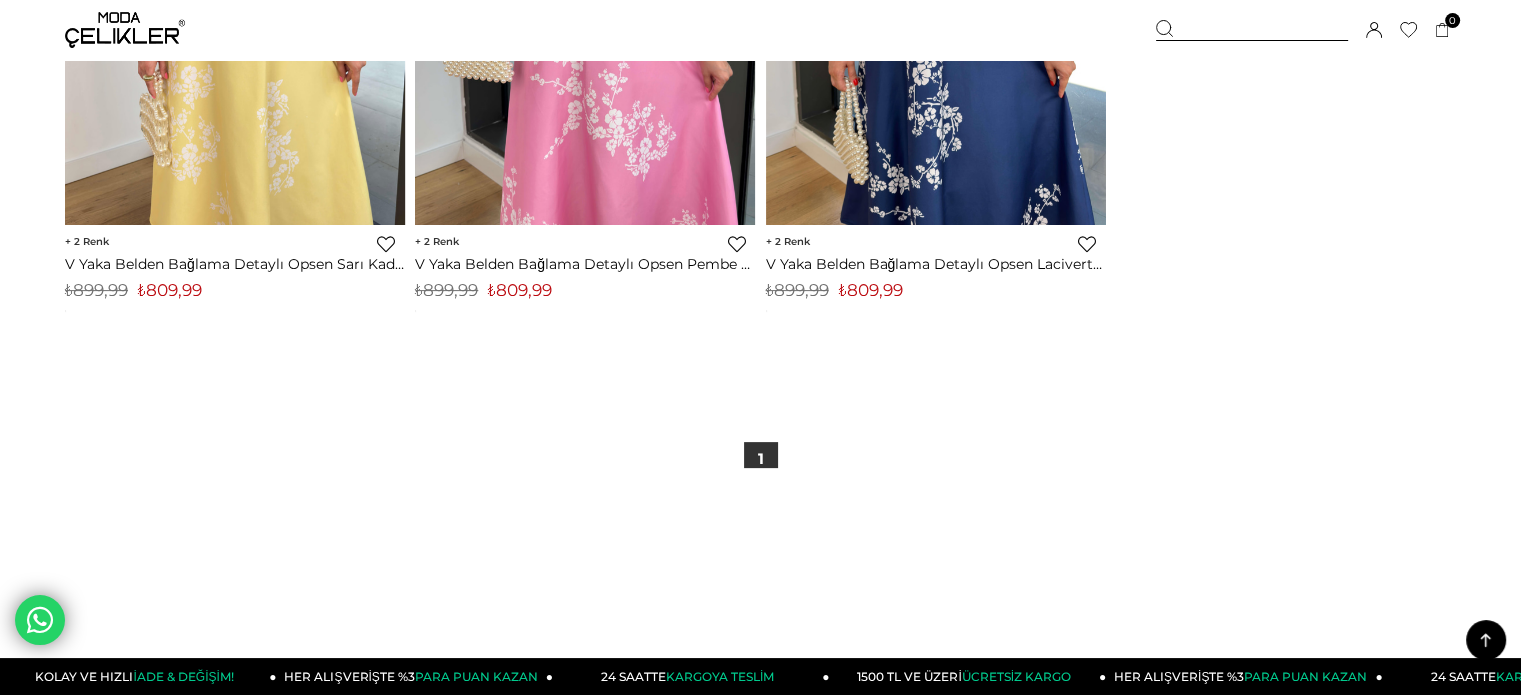 click at bounding box center (1252, 30) 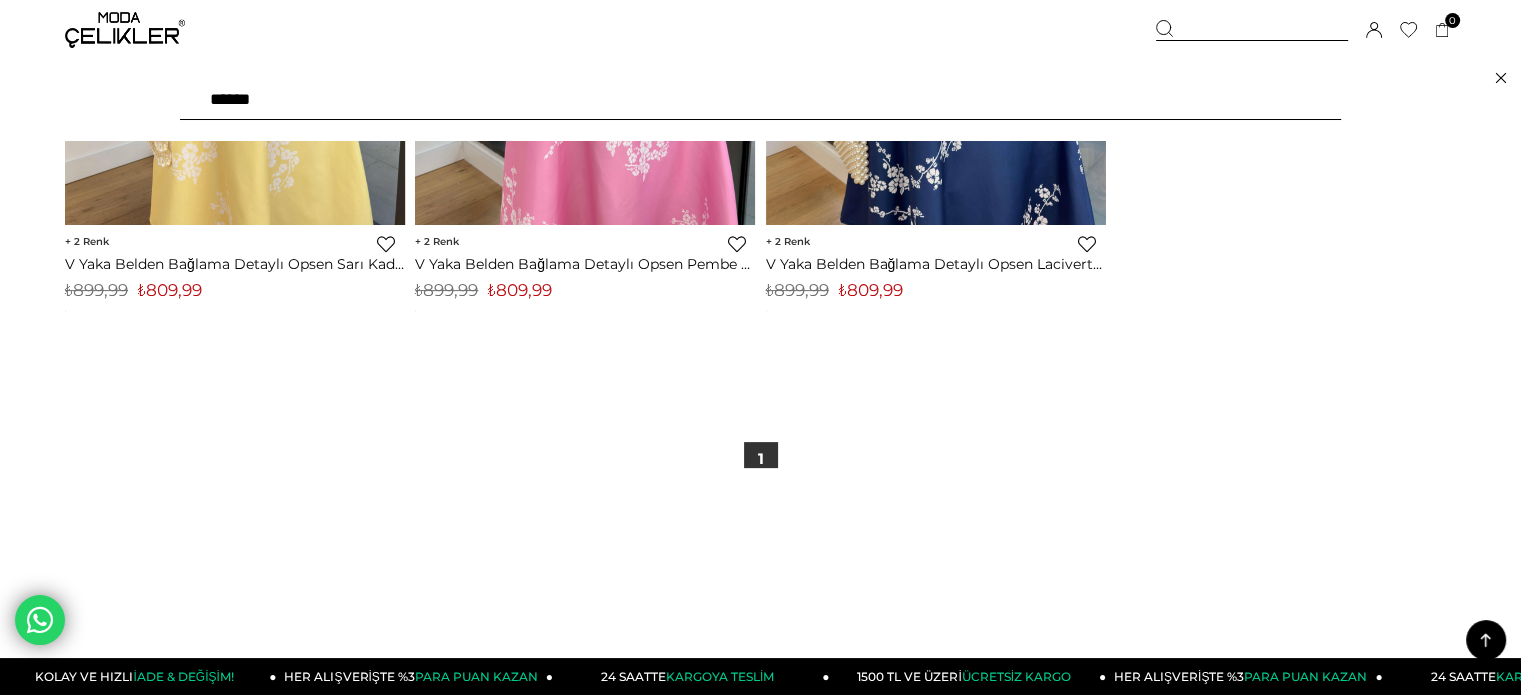 drag, startPoint x: 193, startPoint y: 103, endPoint x: 0, endPoint y: 103, distance: 193 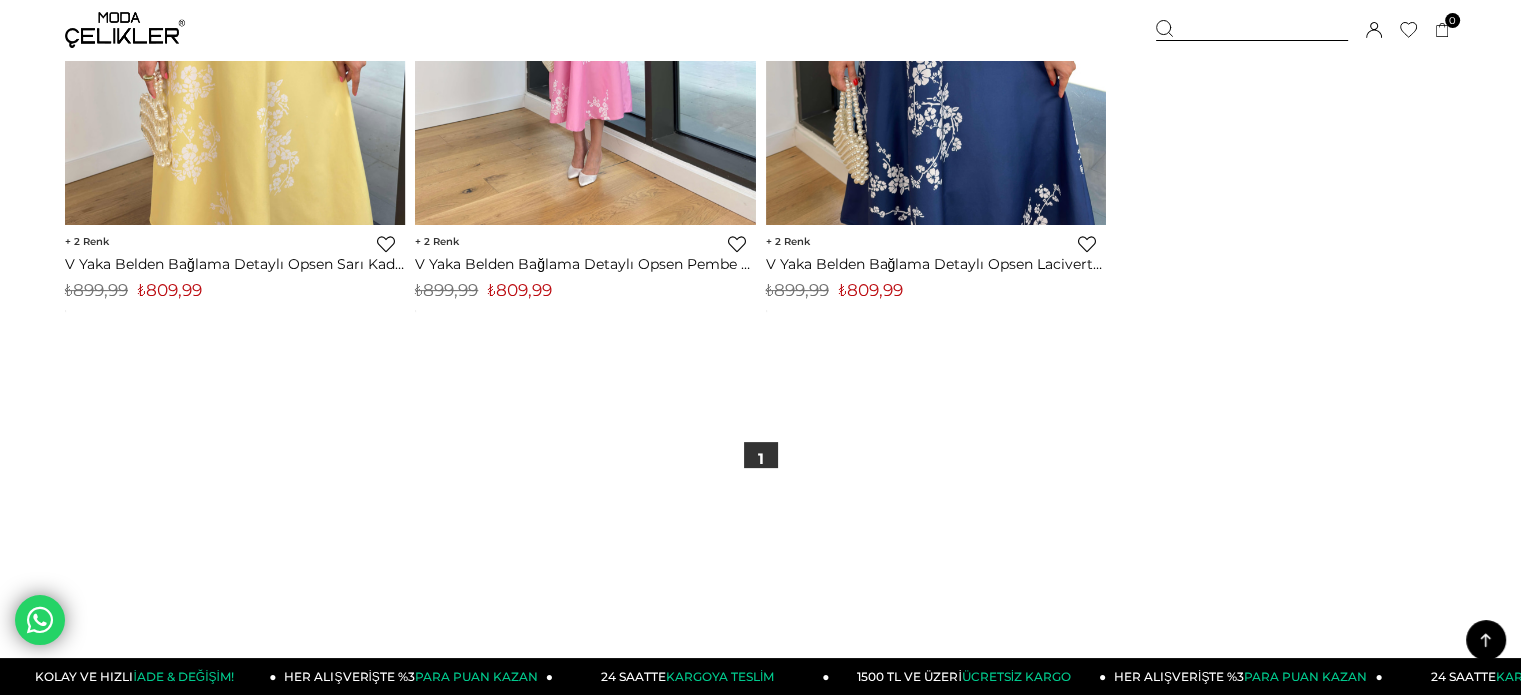 type on "*******" 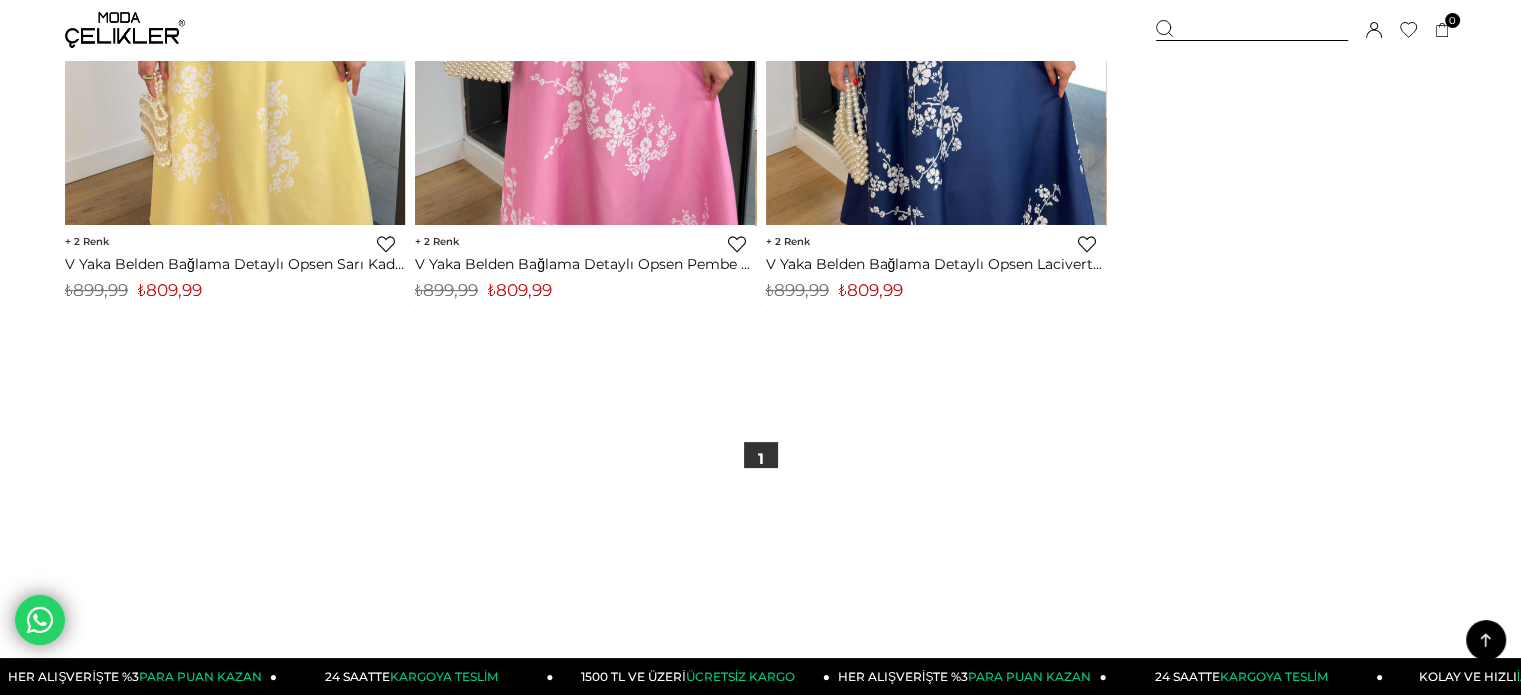 click at bounding box center [1252, 30] 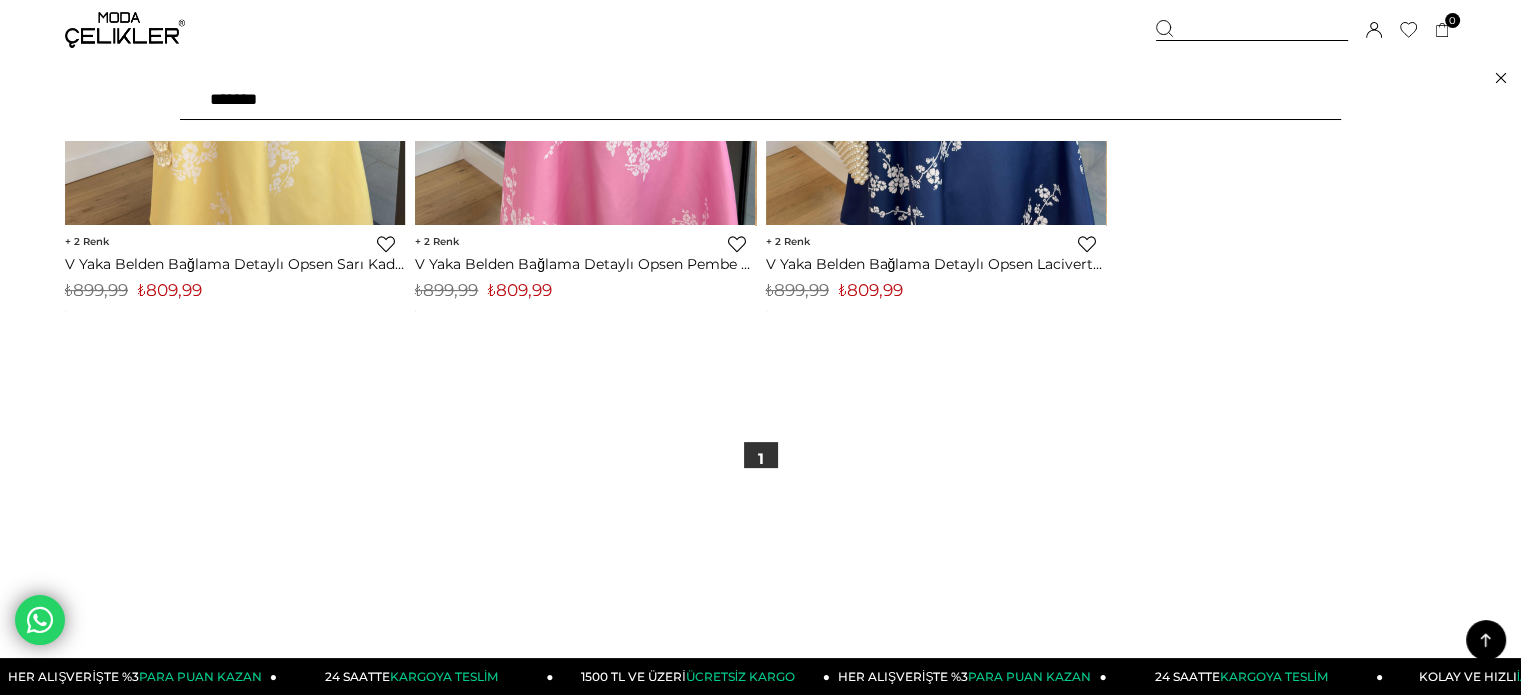 click on "*******" at bounding box center [760, 100] 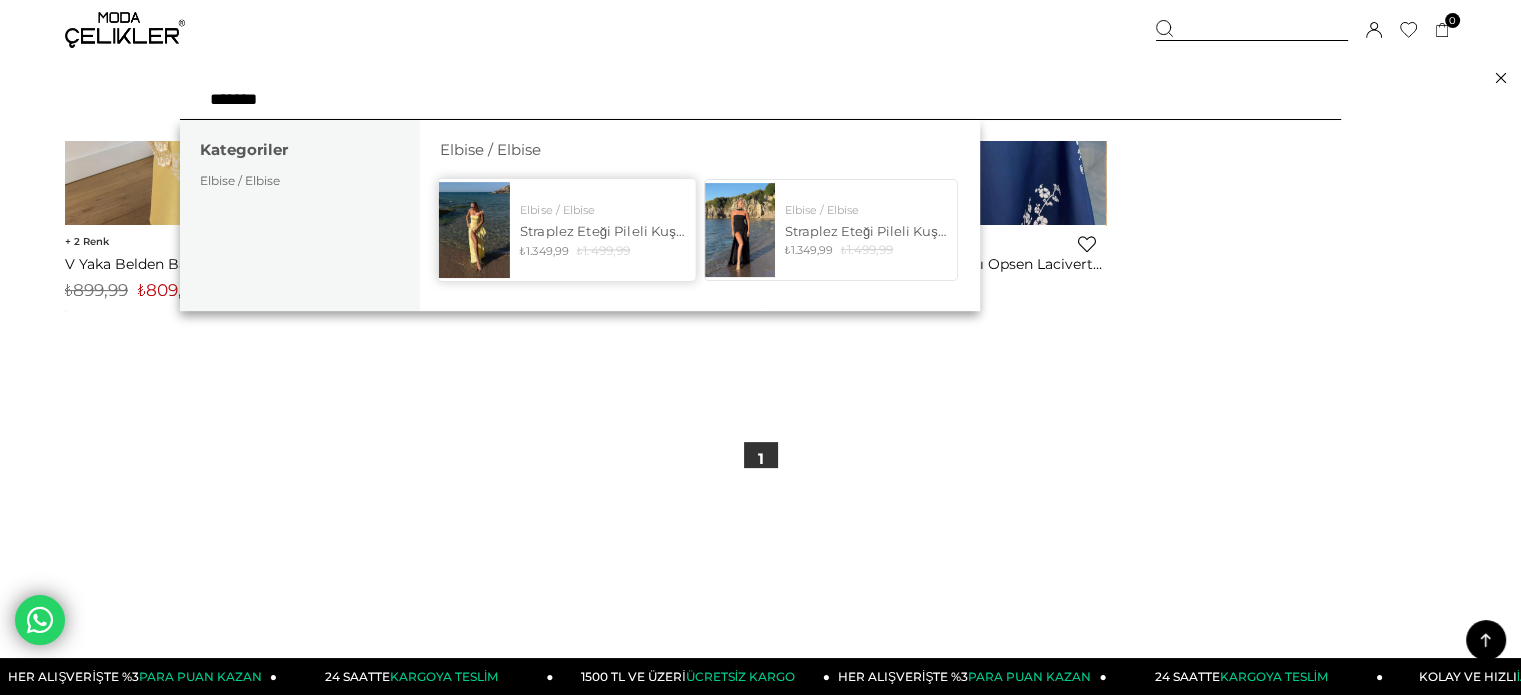 click at bounding box center (473, 229) 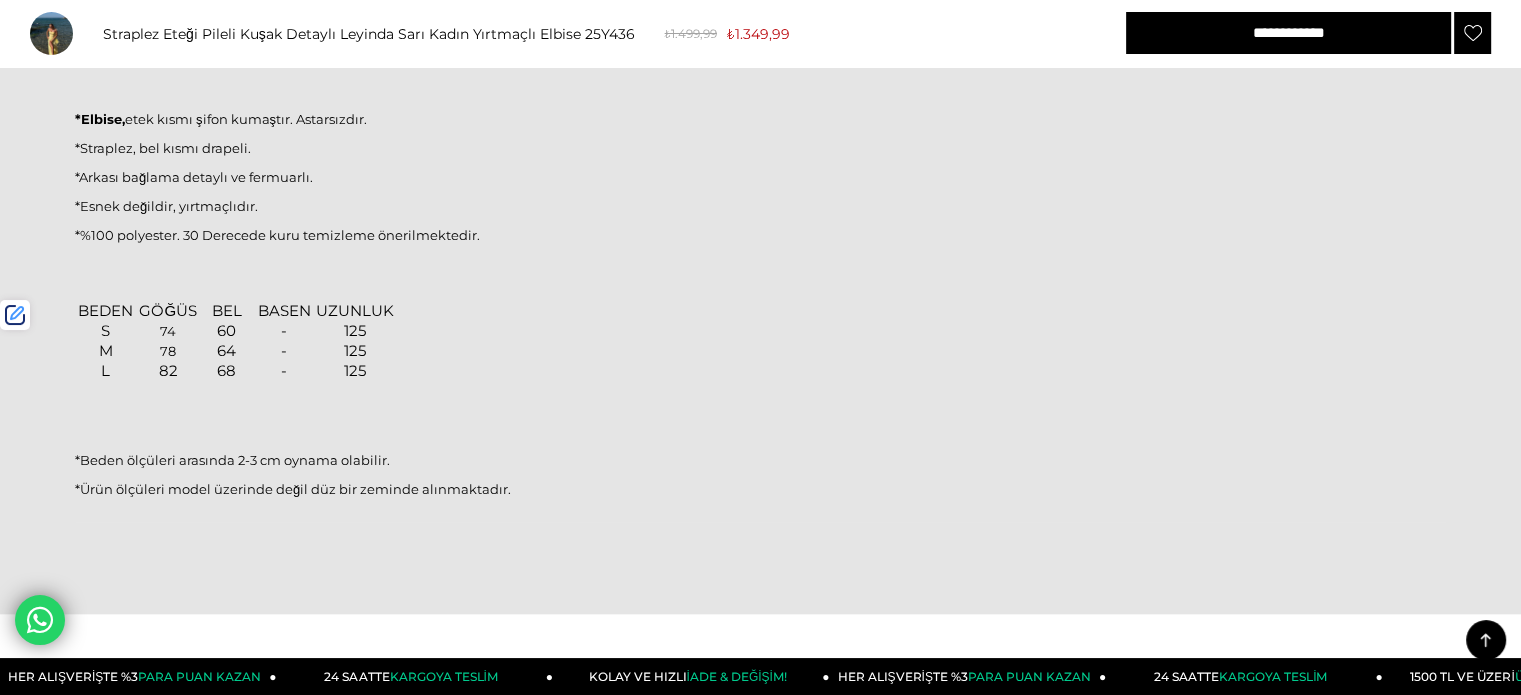 scroll, scrollTop: 1886, scrollLeft: 0, axis: vertical 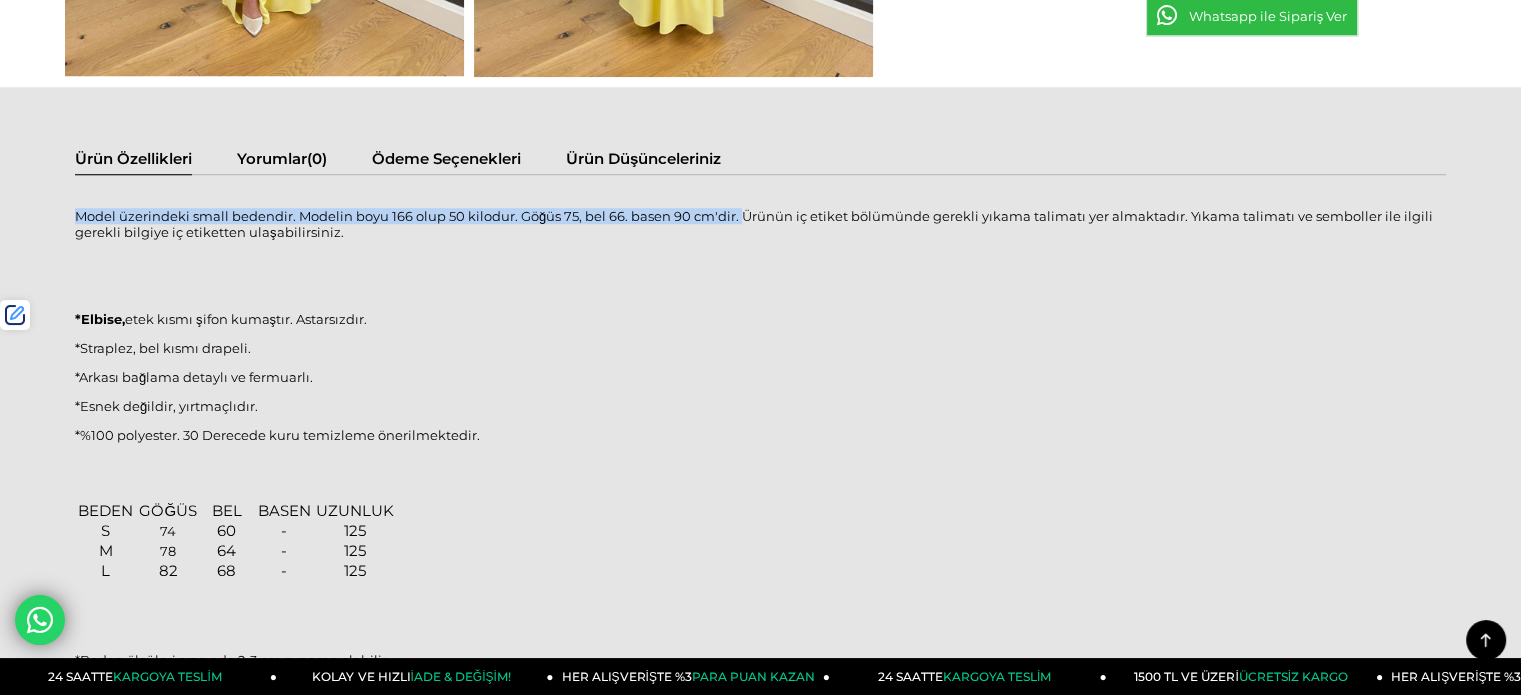 drag, startPoint x: 120, startPoint y: 214, endPoint x: 738, endPoint y: 212, distance: 618.00323 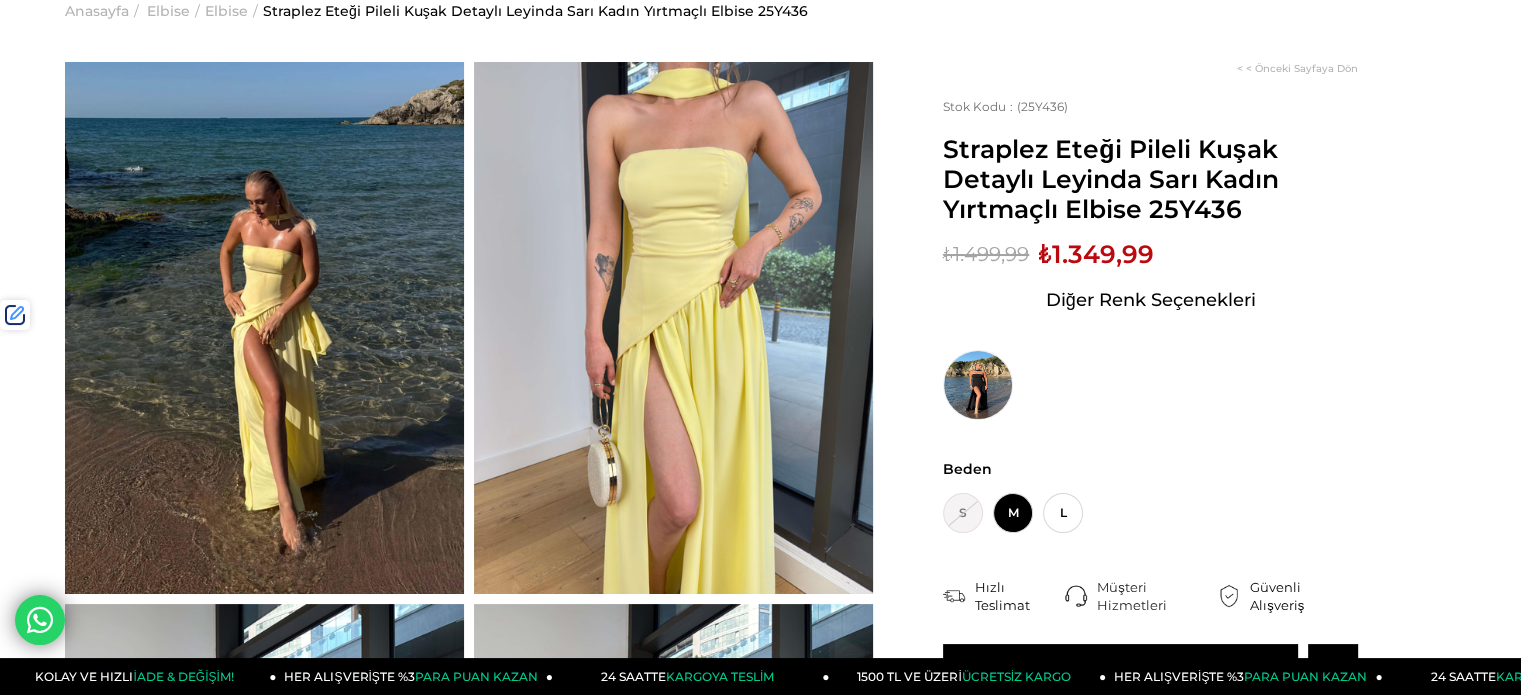 scroll, scrollTop: 0, scrollLeft: 0, axis: both 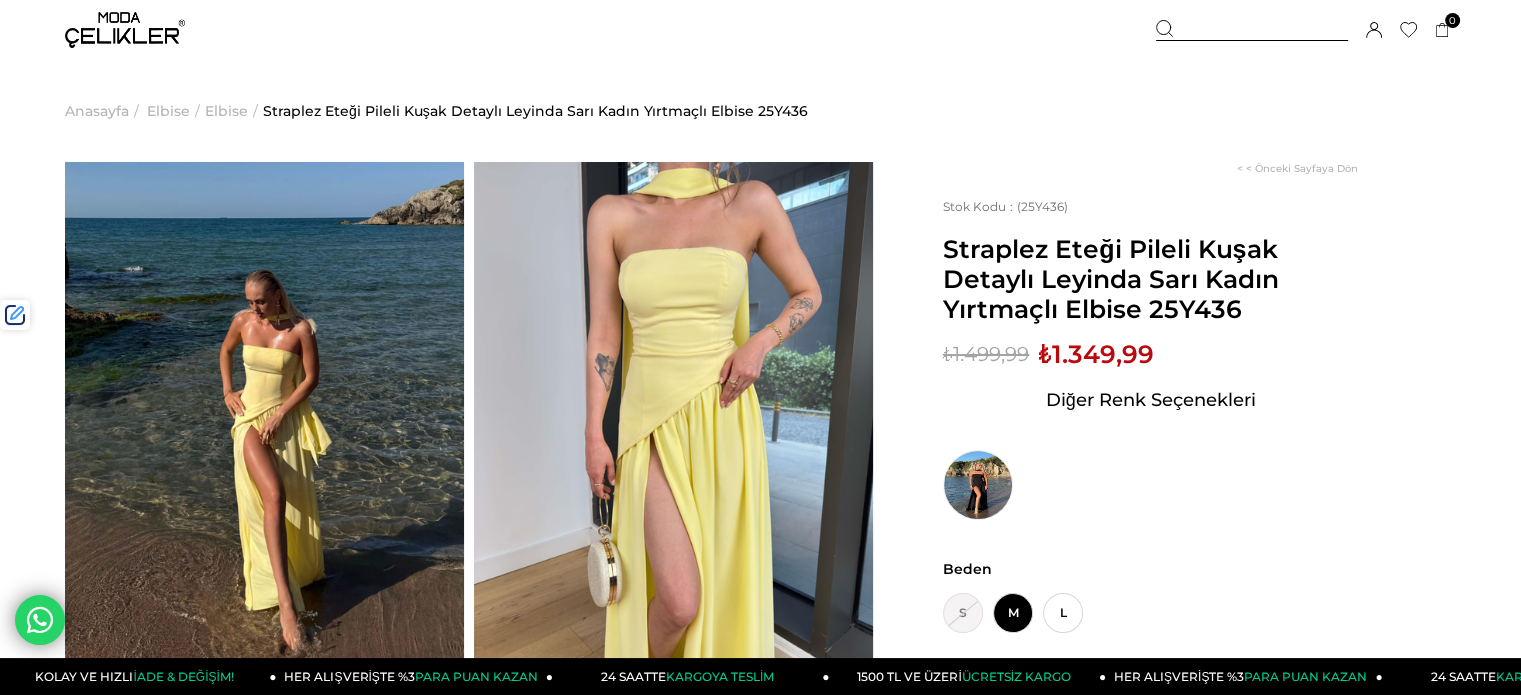click at bounding box center [1252, 30] 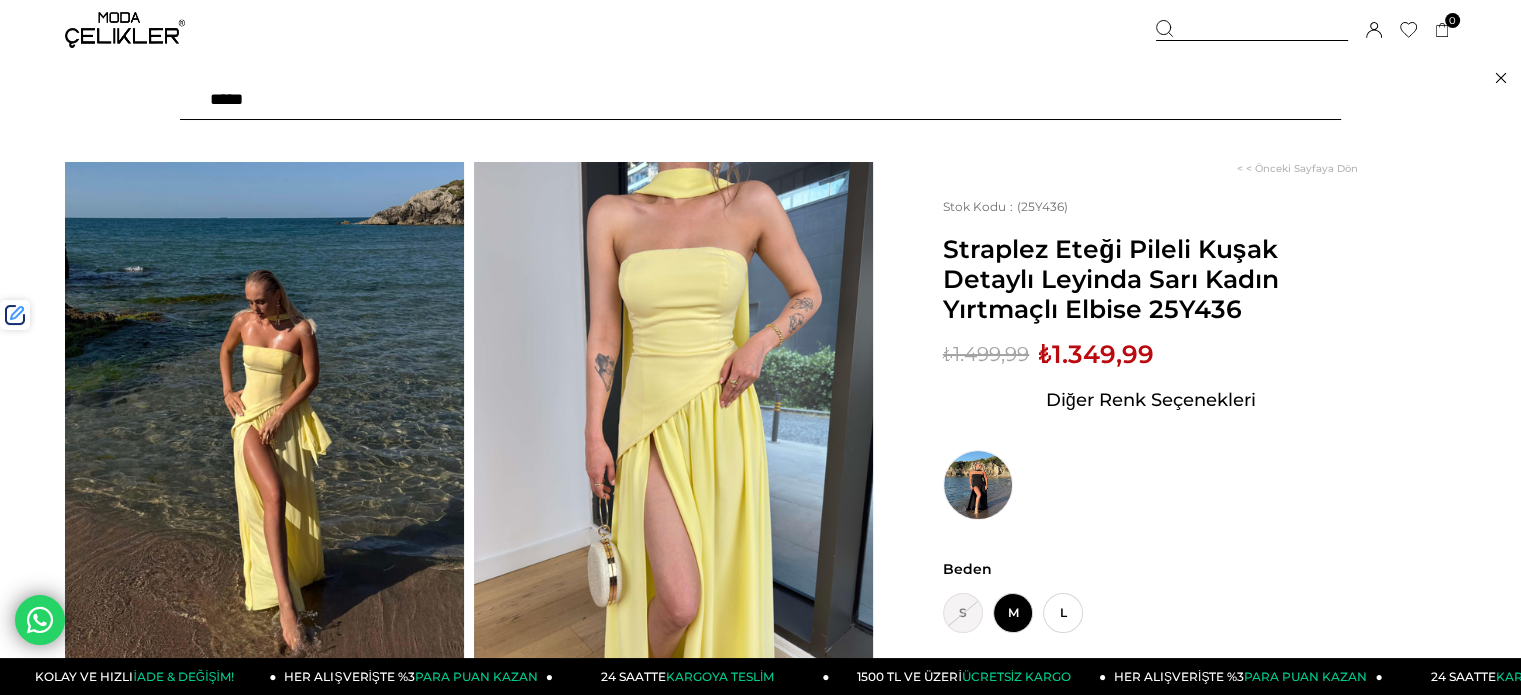 paste on "******" 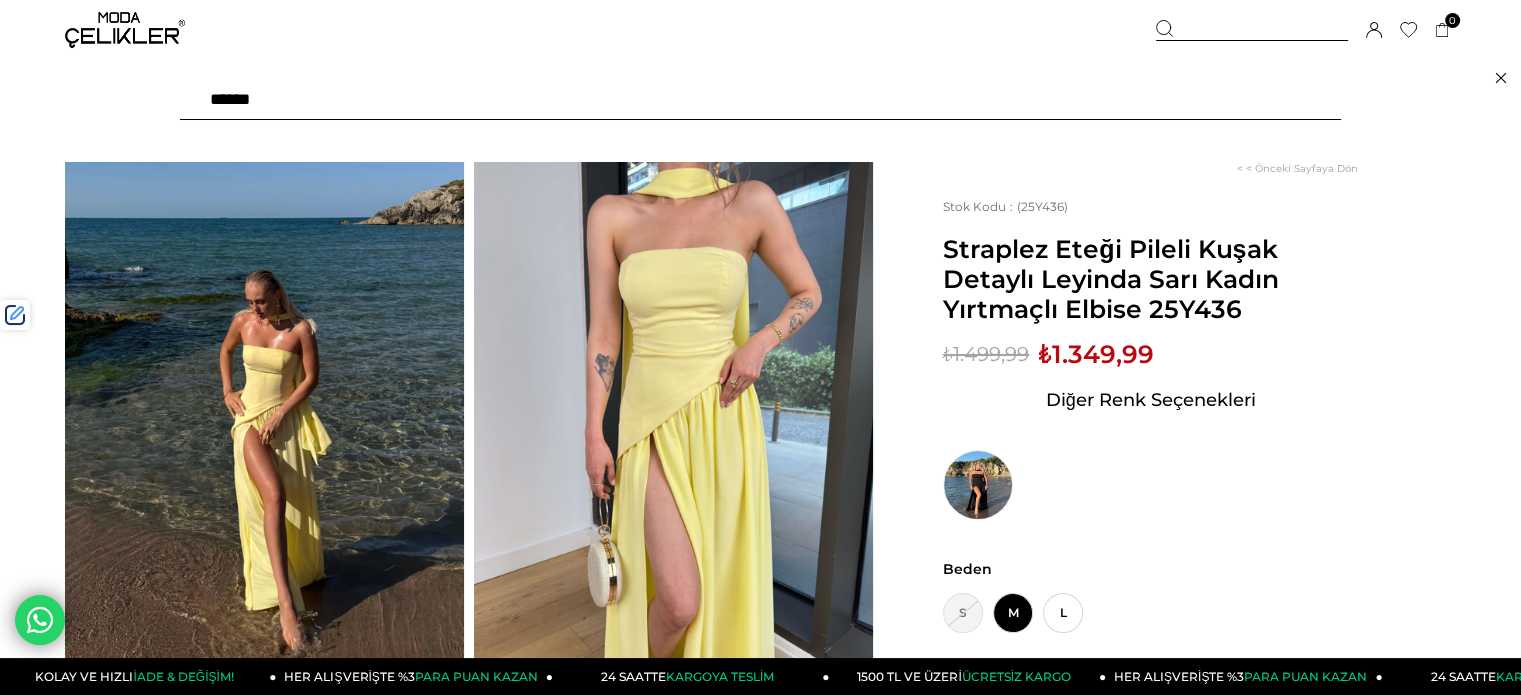 type on "******" 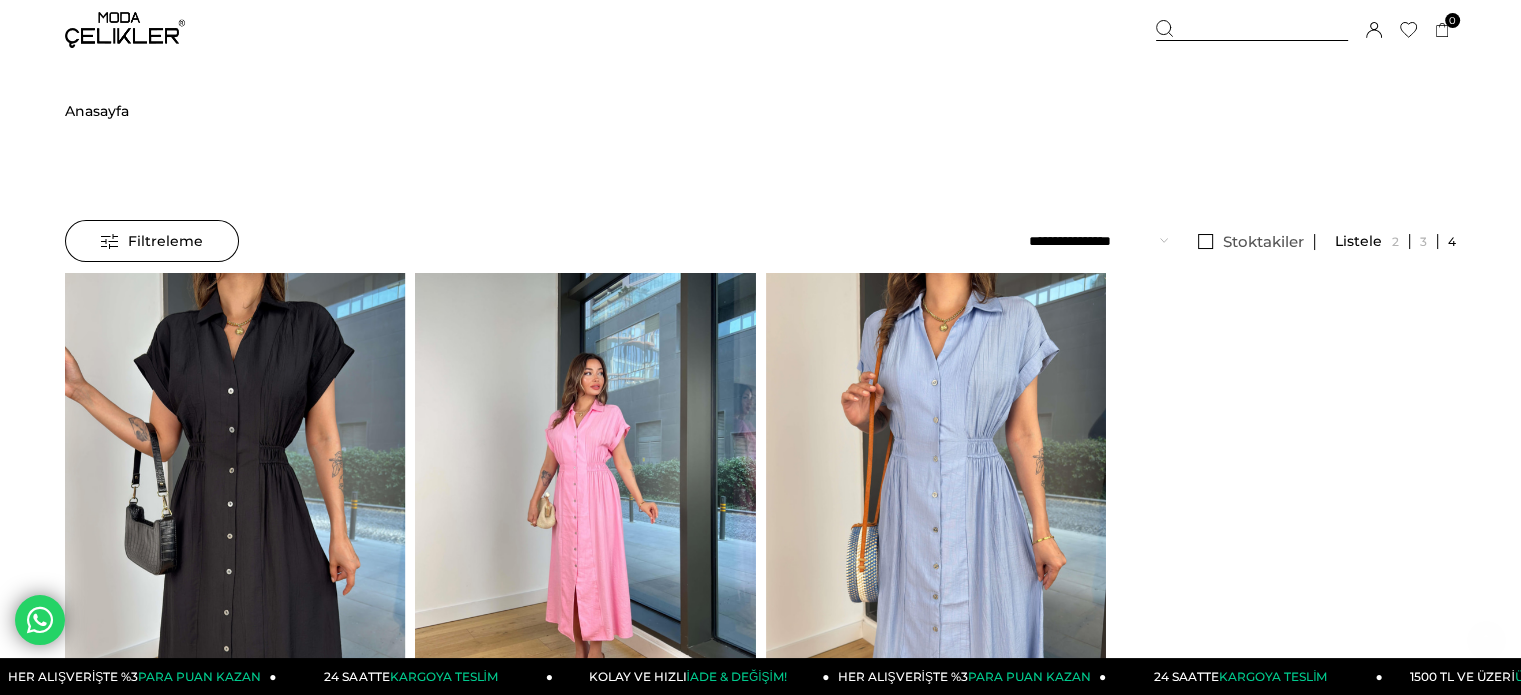 scroll, scrollTop: 300, scrollLeft: 0, axis: vertical 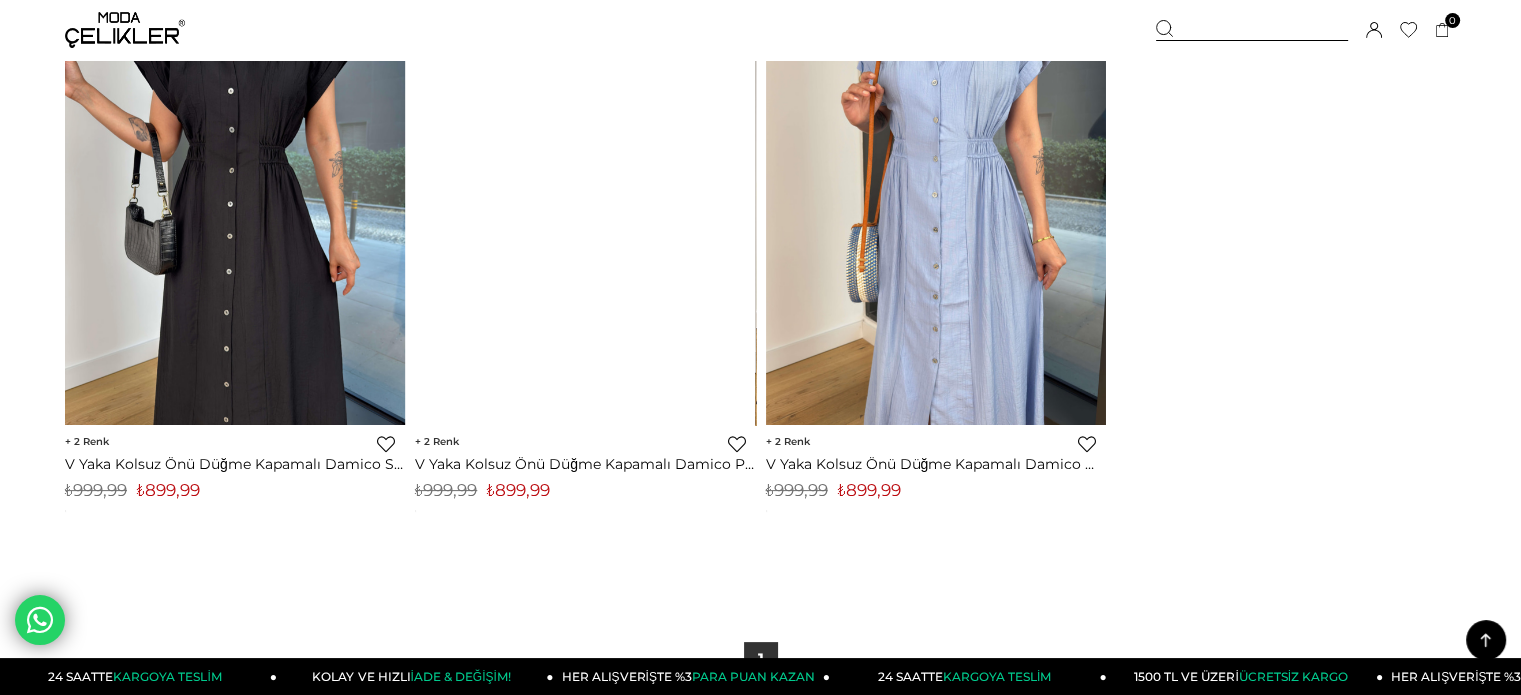 click on "₺899,99" at bounding box center (518, 490) 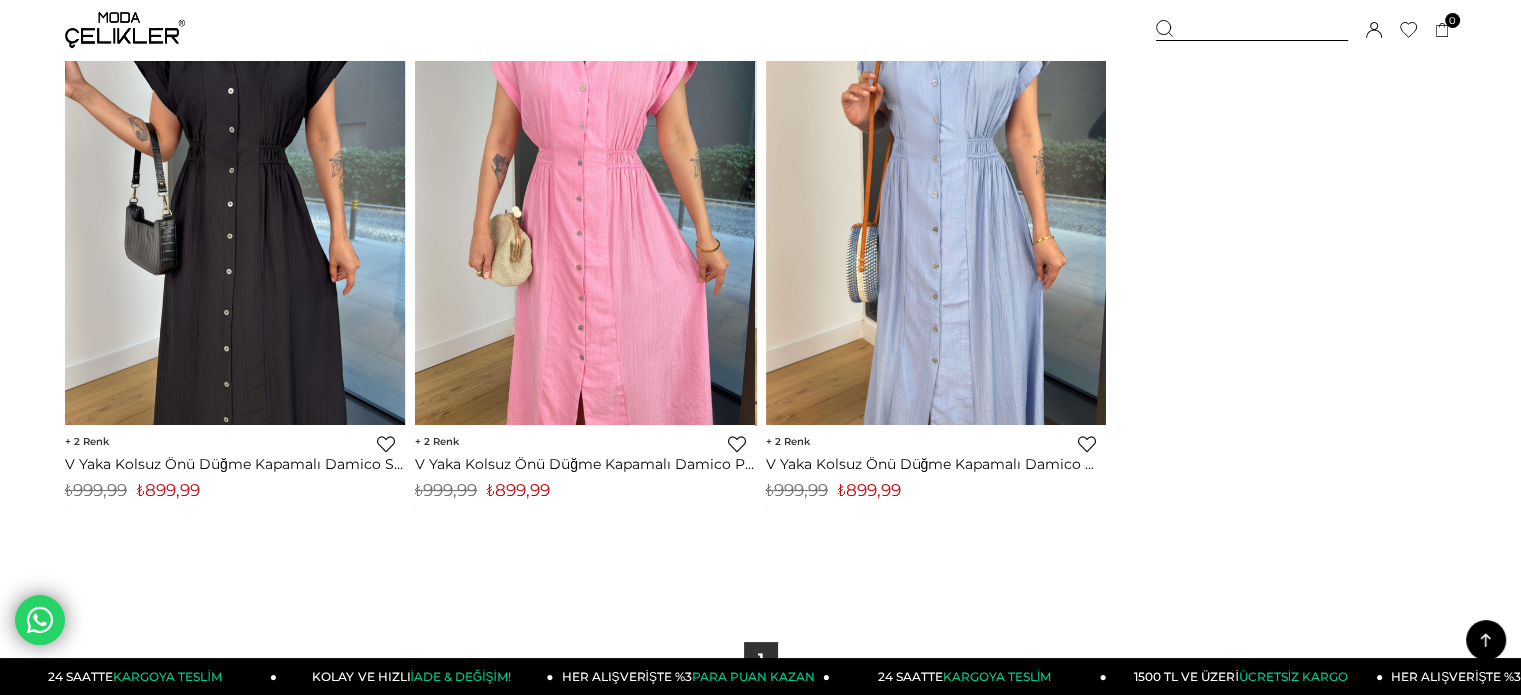 click on "₺899,99" at bounding box center [518, 490] 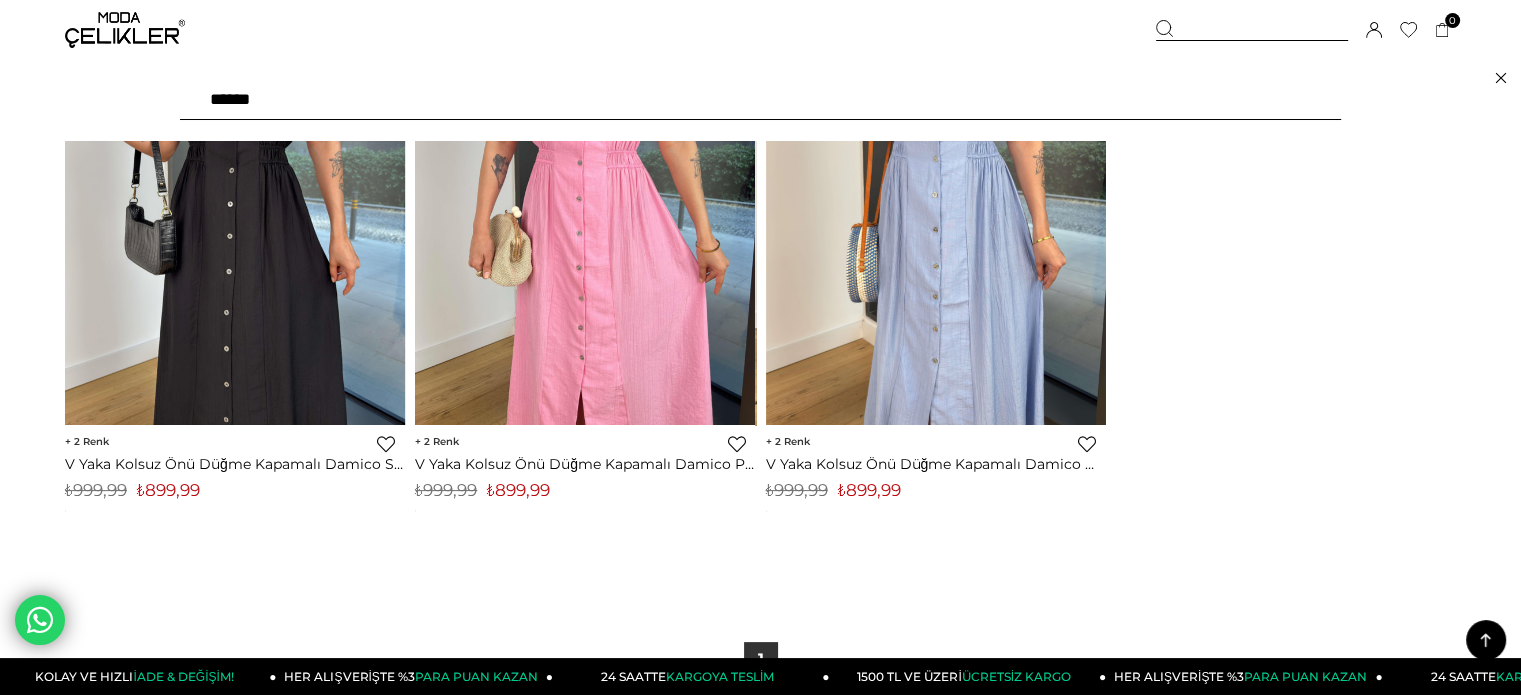 drag, startPoint x: 143, startPoint y: 104, endPoint x: 0, endPoint y: 122, distance: 144.12842 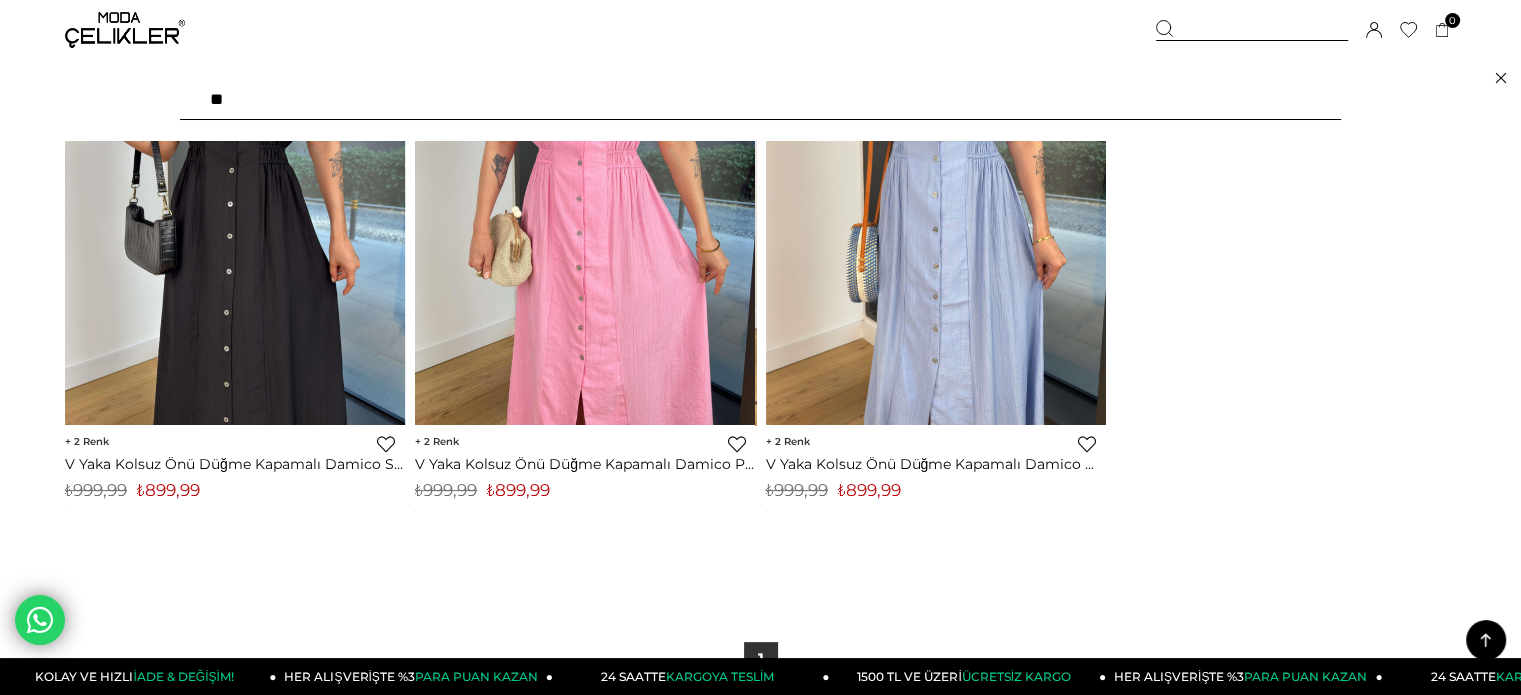 type on "***" 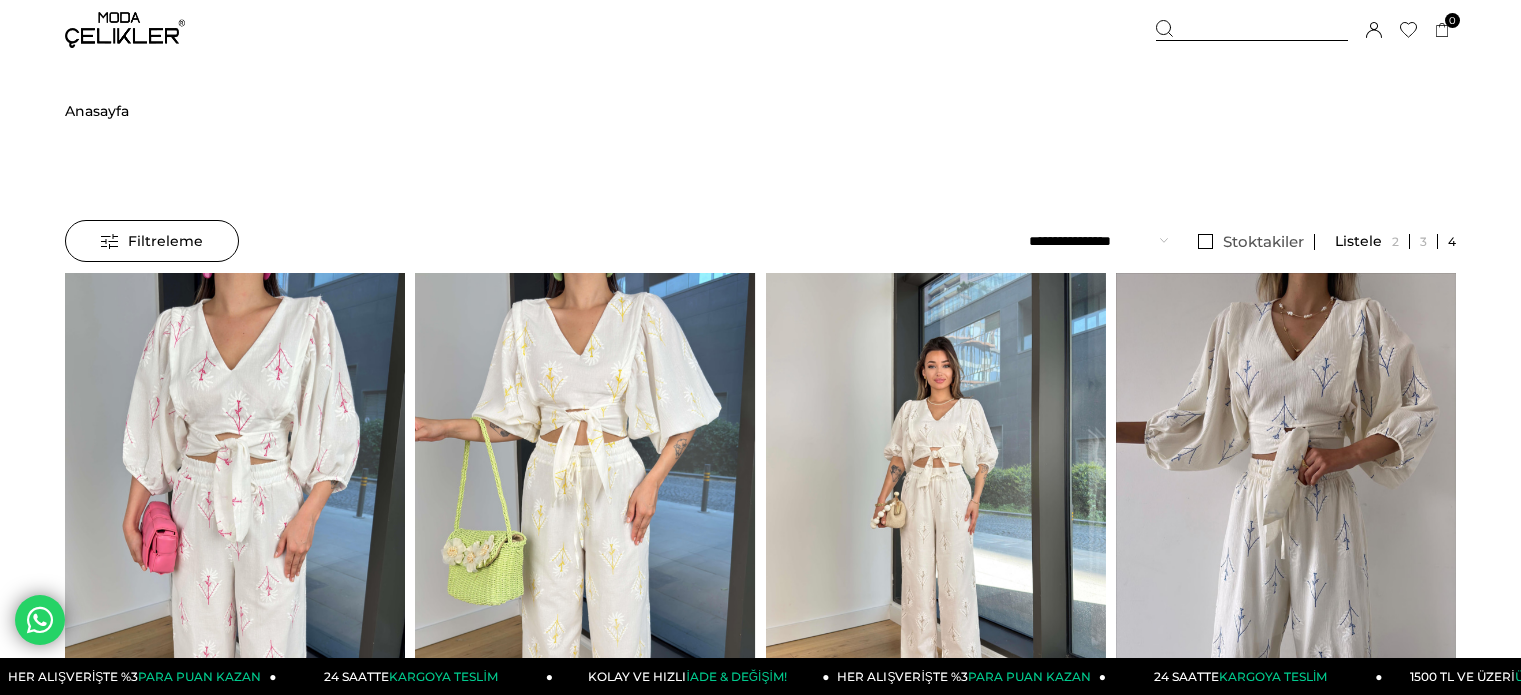 scroll, scrollTop: 0, scrollLeft: 0, axis: both 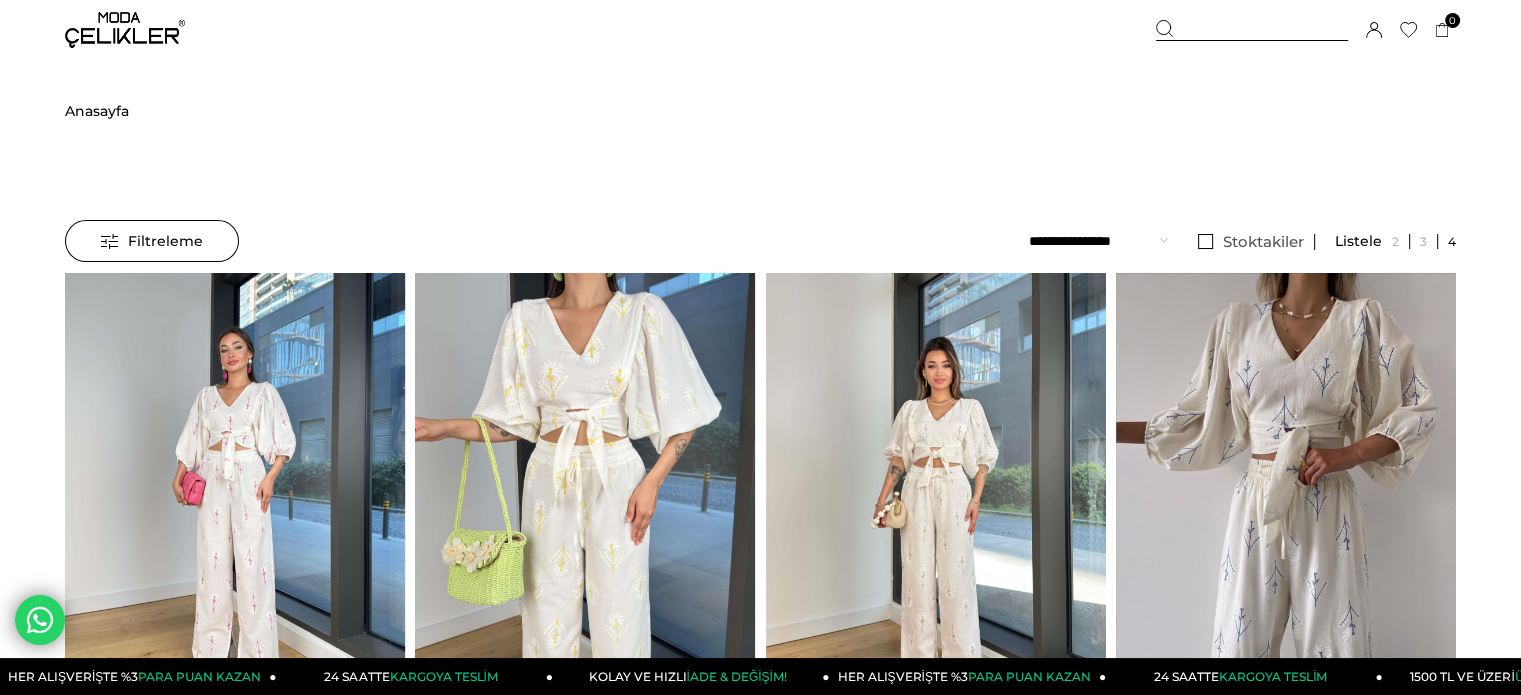 click at bounding box center (235, 499) 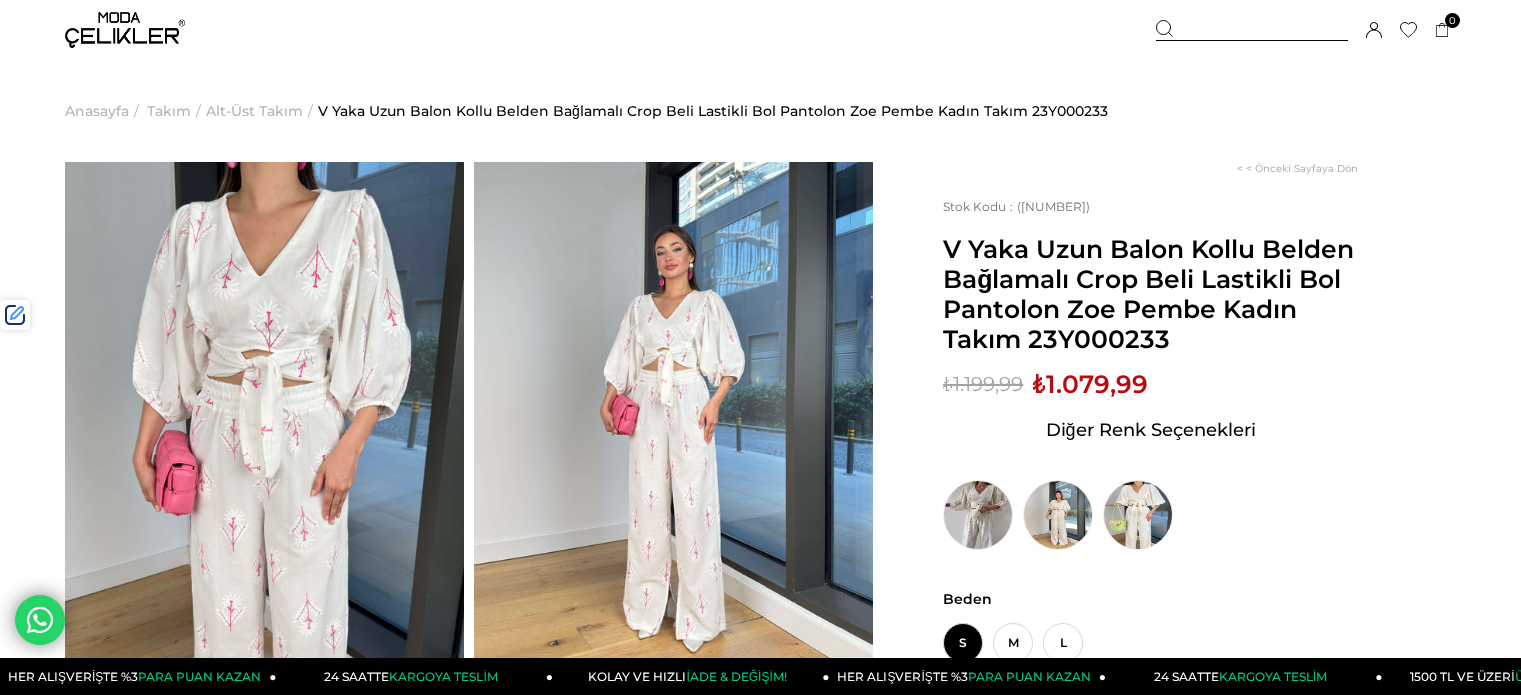 scroll, scrollTop: 0, scrollLeft: 0, axis: both 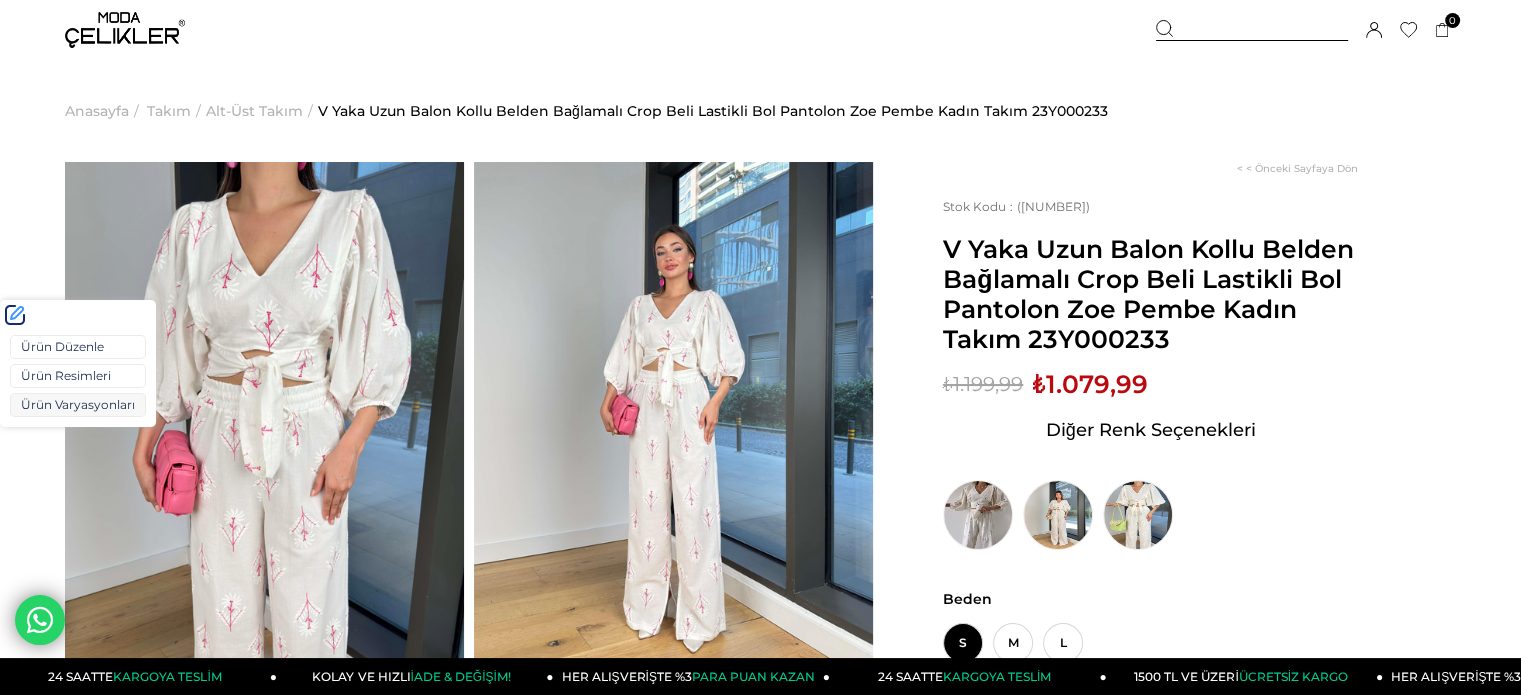 click on "Ürün Varyasyonları" at bounding box center (78, 405) 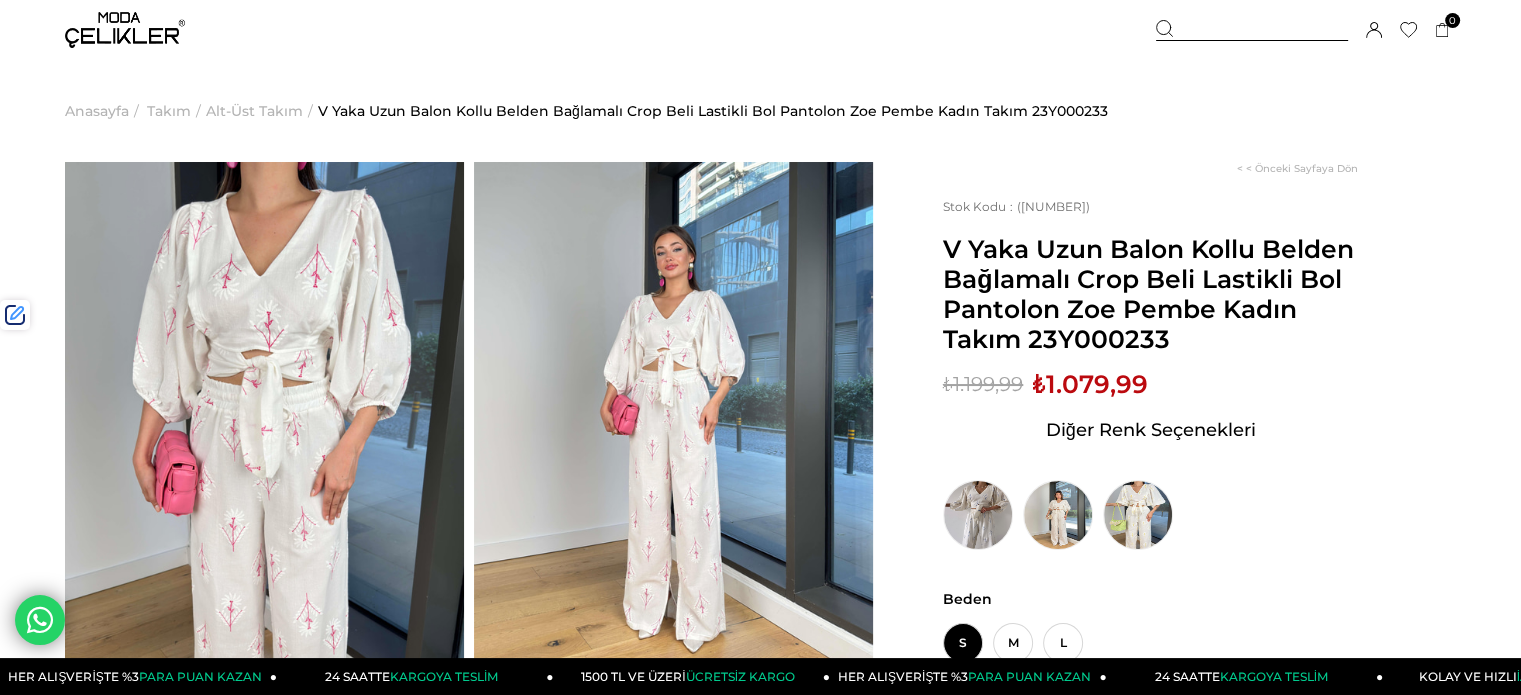 click at bounding box center (125, 30) 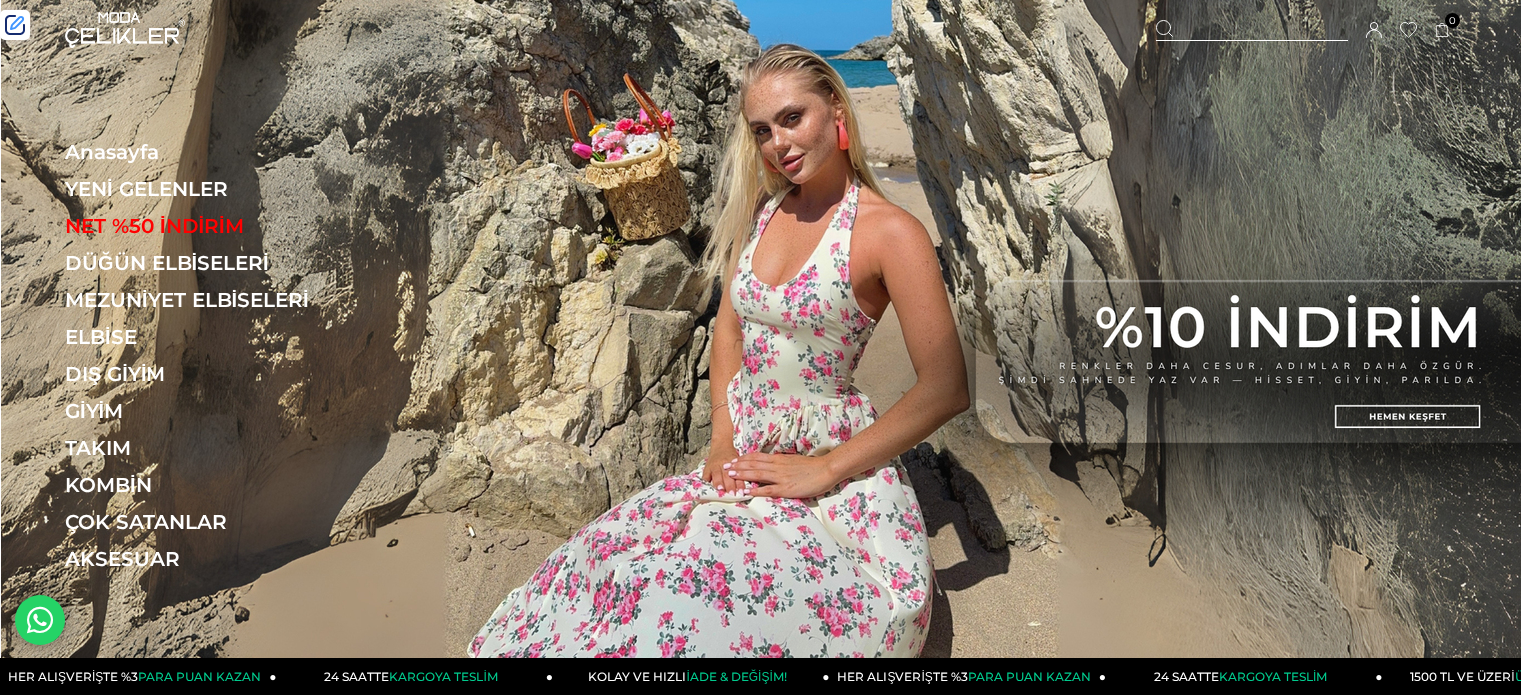 scroll, scrollTop: 0, scrollLeft: 0, axis: both 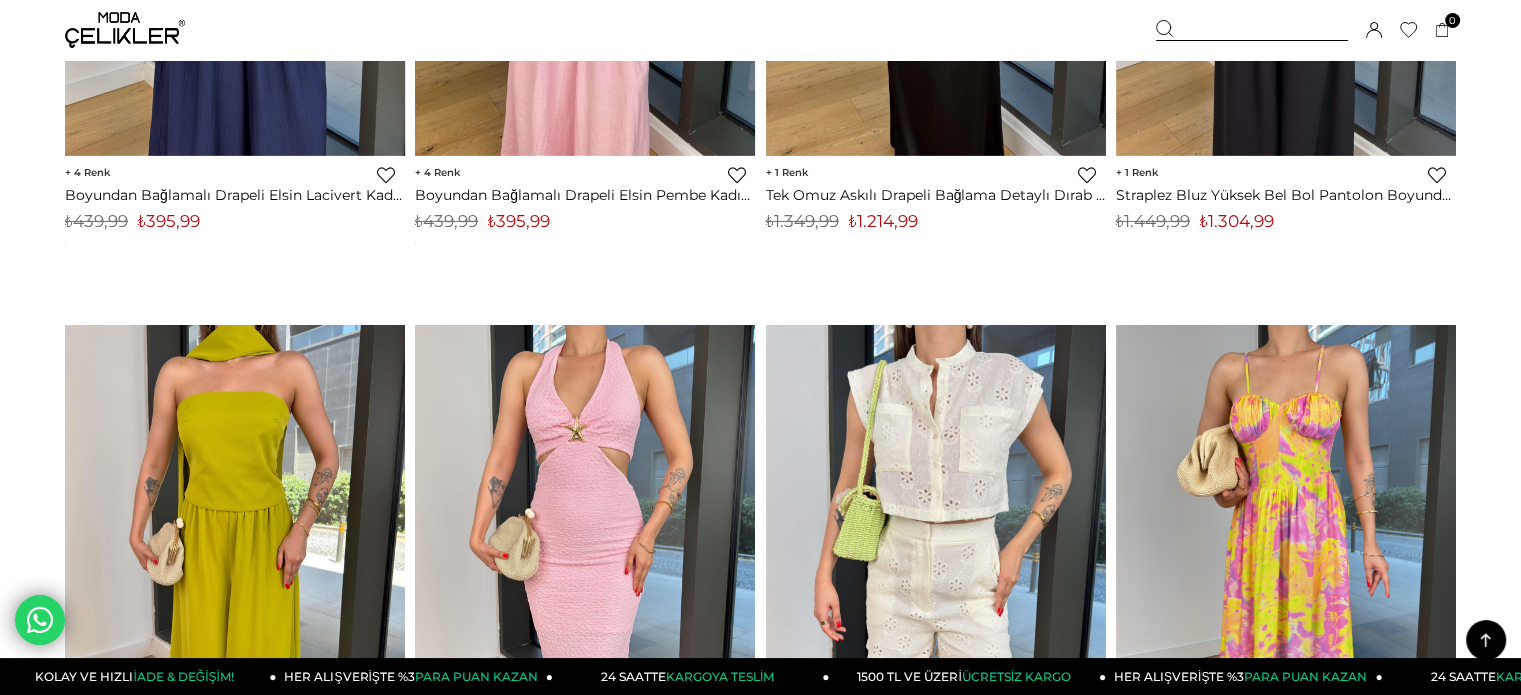 click at bounding box center [1286, 550] 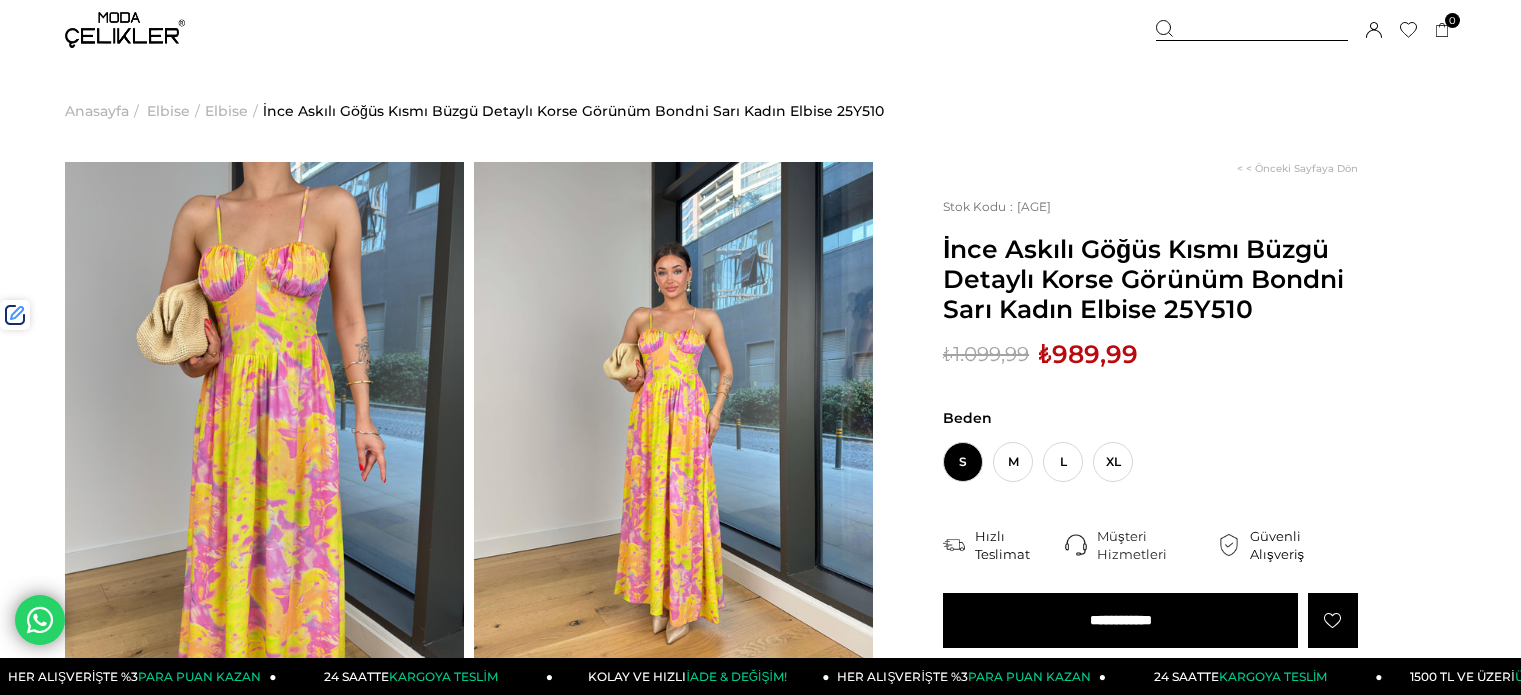 scroll, scrollTop: 0, scrollLeft: 0, axis: both 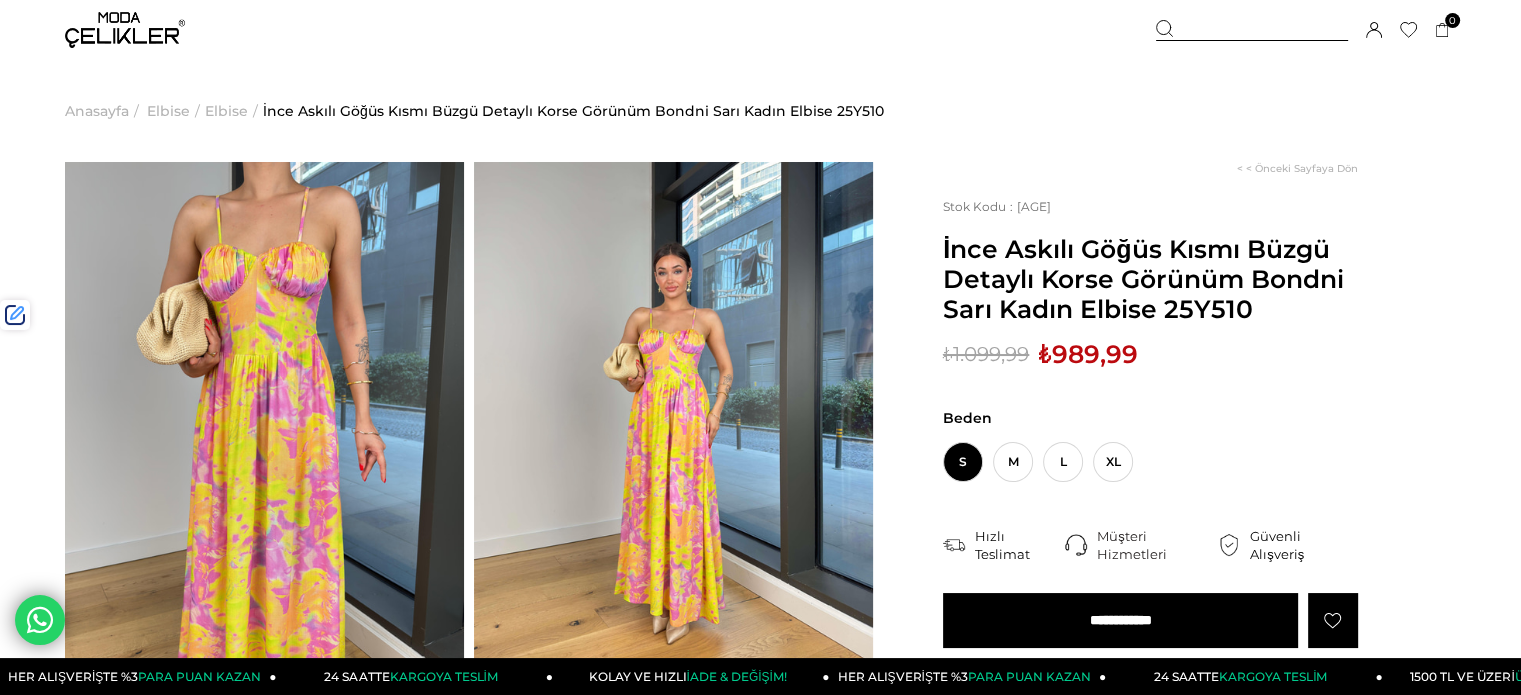 click on "₺989,99" at bounding box center (1088, 354) 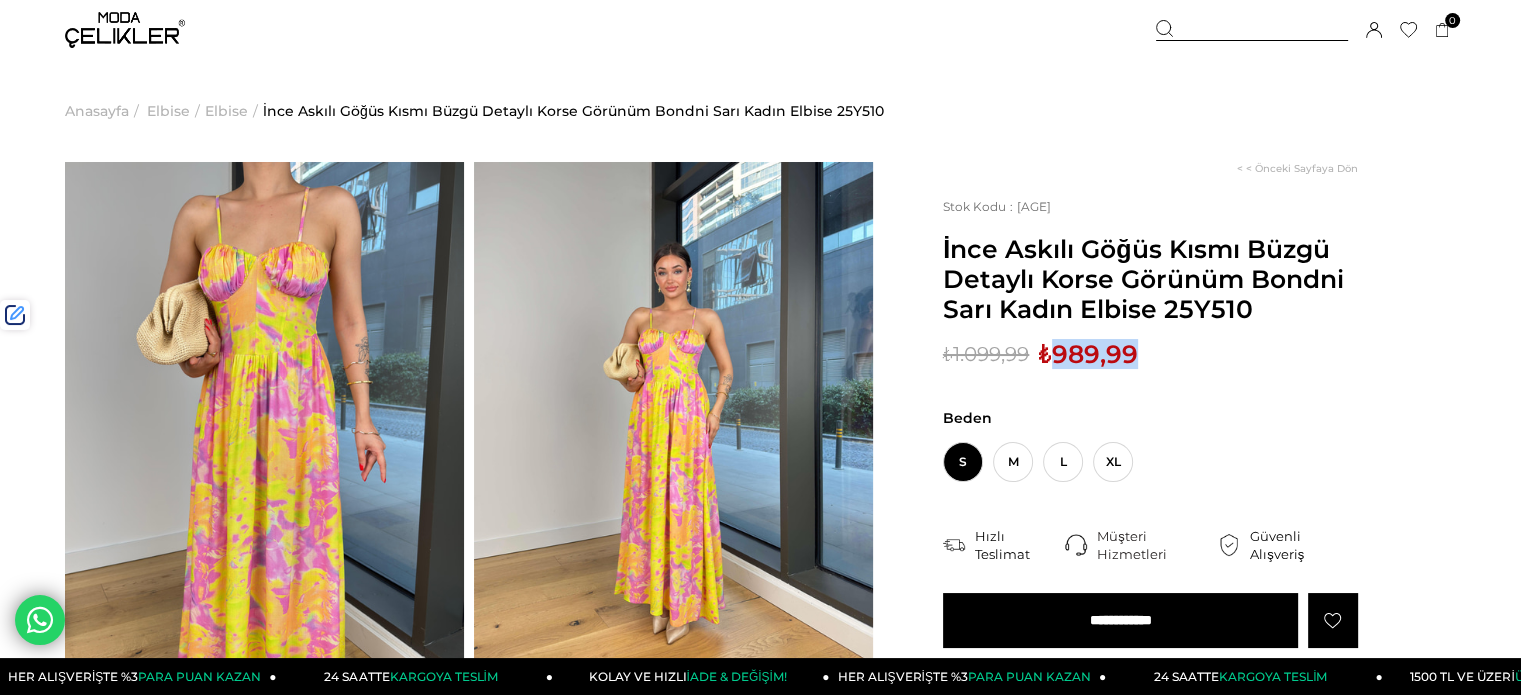 click on "₺989,99" at bounding box center (1088, 354) 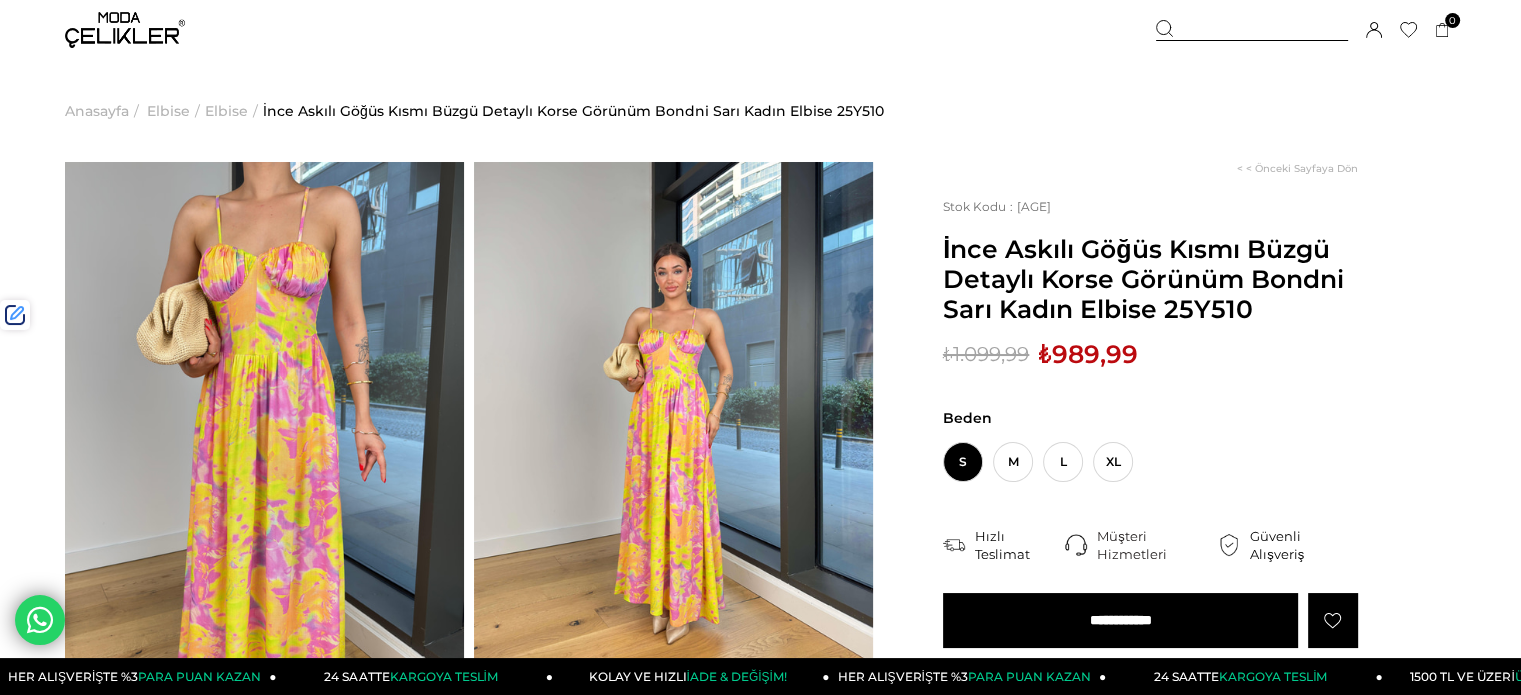 click at bounding box center (1252, 30) 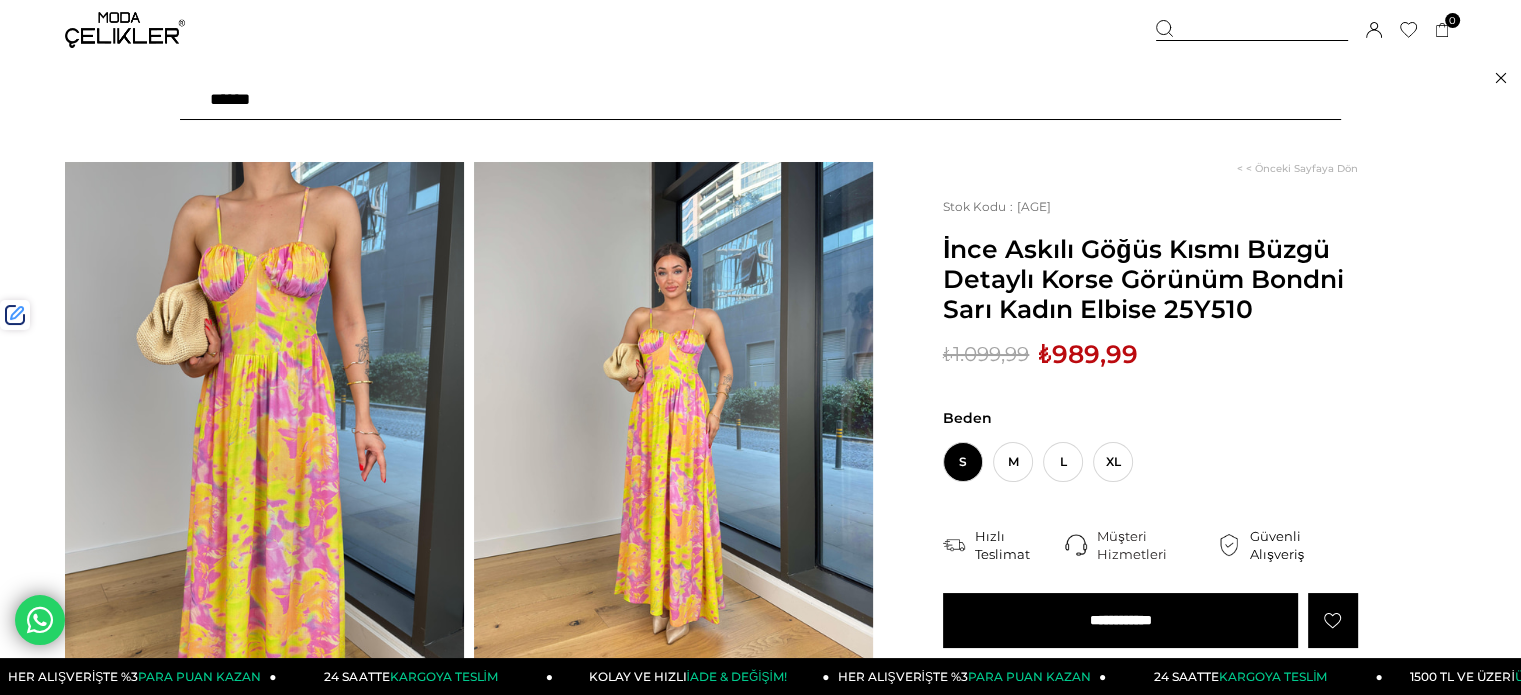 type on "*******" 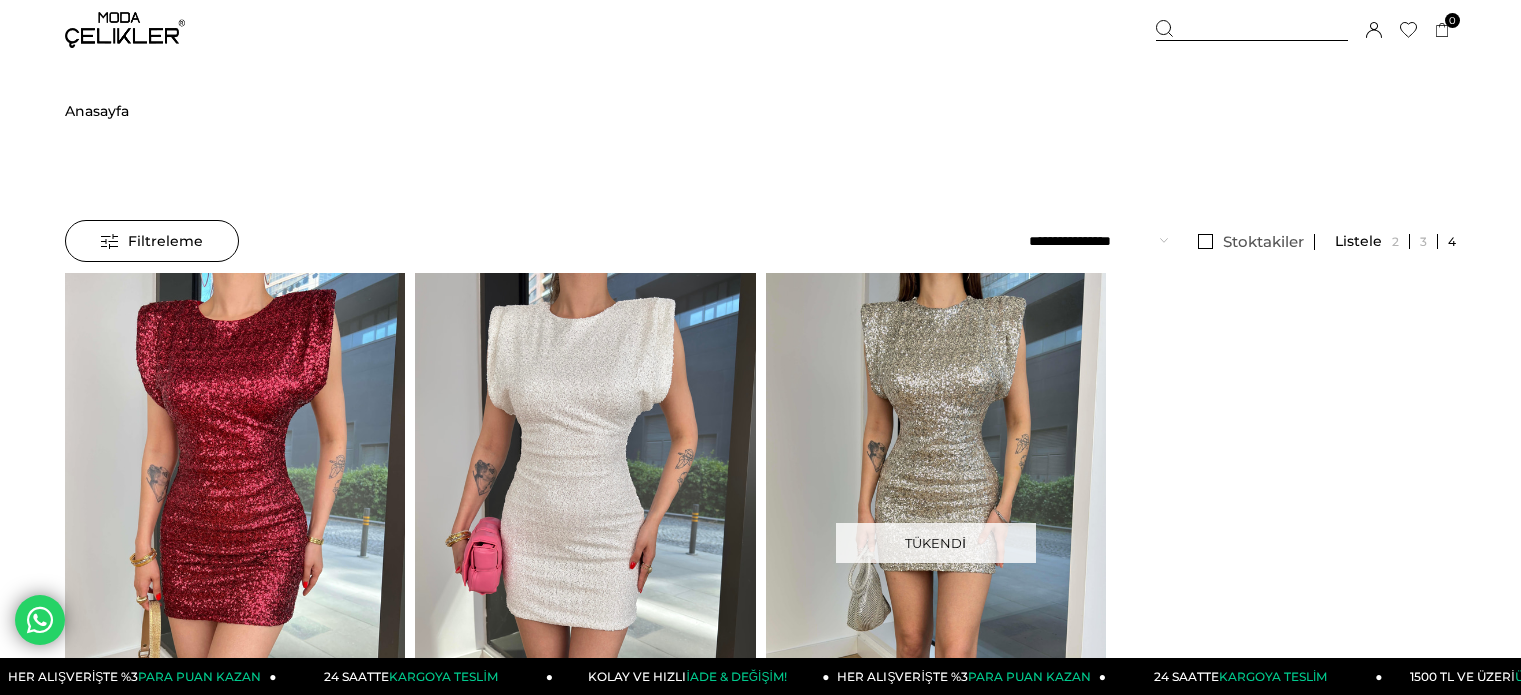 scroll, scrollTop: 0, scrollLeft: 0, axis: both 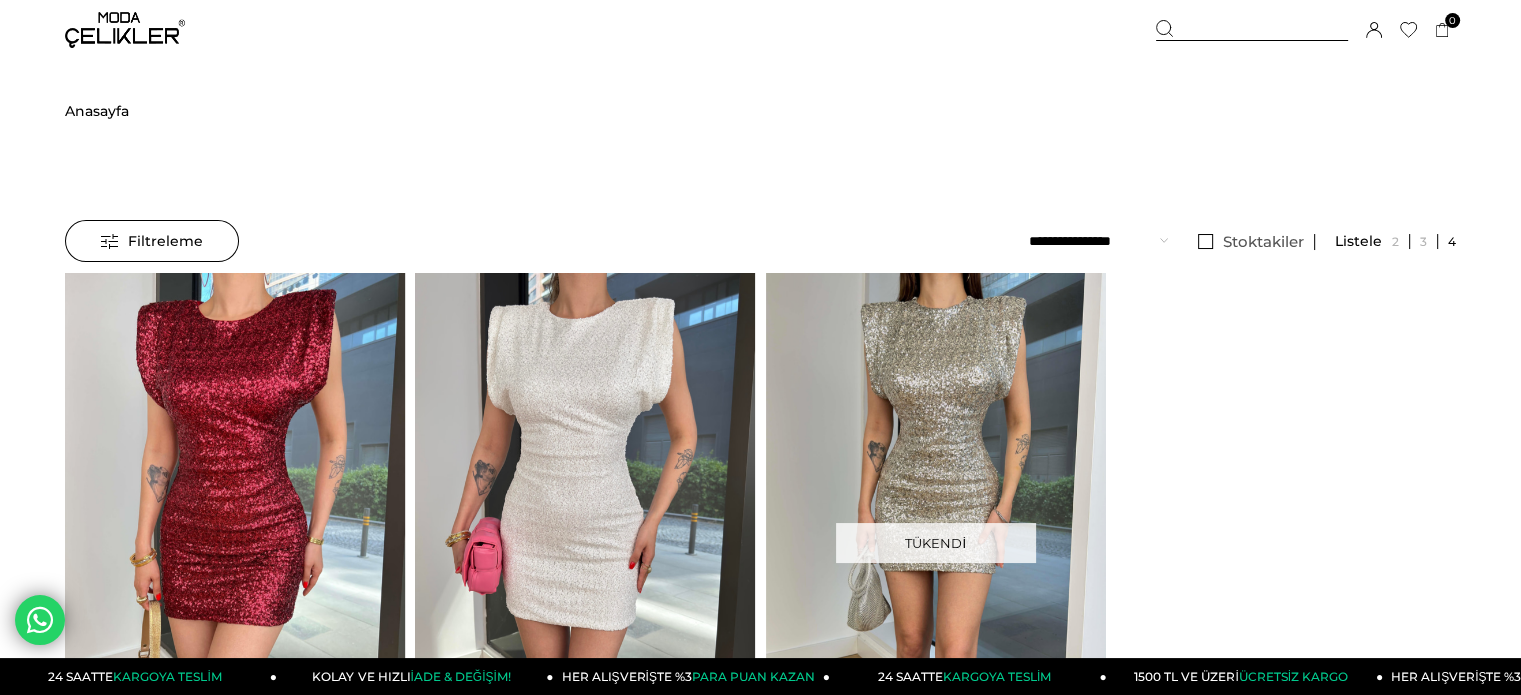 click on "Sepetim
0
Ürün
Sepetinizde ürün bulunmamaktadır.
Genel Toplam :
Sepetim
SİPARİŞİ TAMAMLA
Hoşgeldiniz
[FIRST] [LAST]
Hesabım
Çıkış Yap
Hesabım
Çıkış Yap
[FIRST] [LAST]         Siparişlerim       Hesabım       Favorilerim       Adres Defterim       İade Taleplerim       Kargom Nerede       Çıkış Yap" at bounding box center (1306, 30) 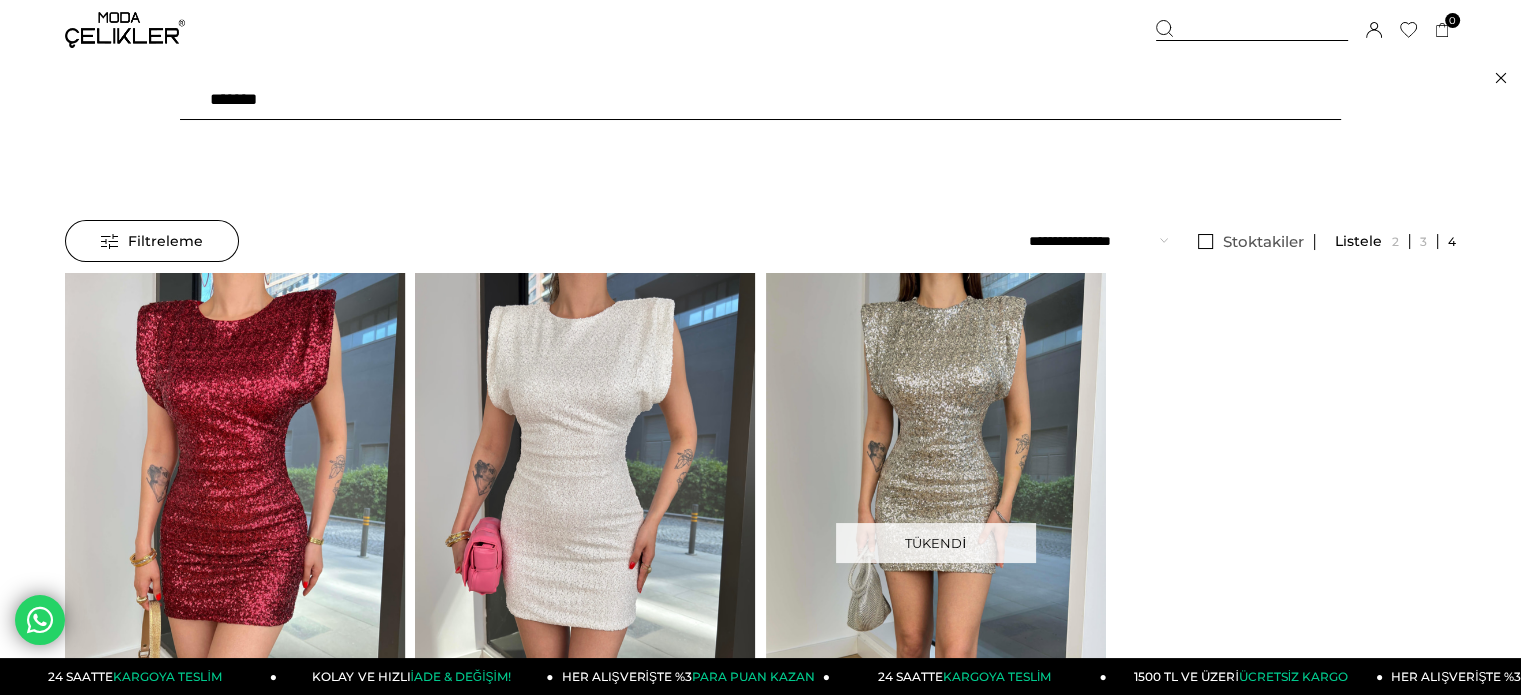 drag, startPoint x: 303, startPoint y: 95, endPoint x: 0, endPoint y: 92, distance: 303.01486 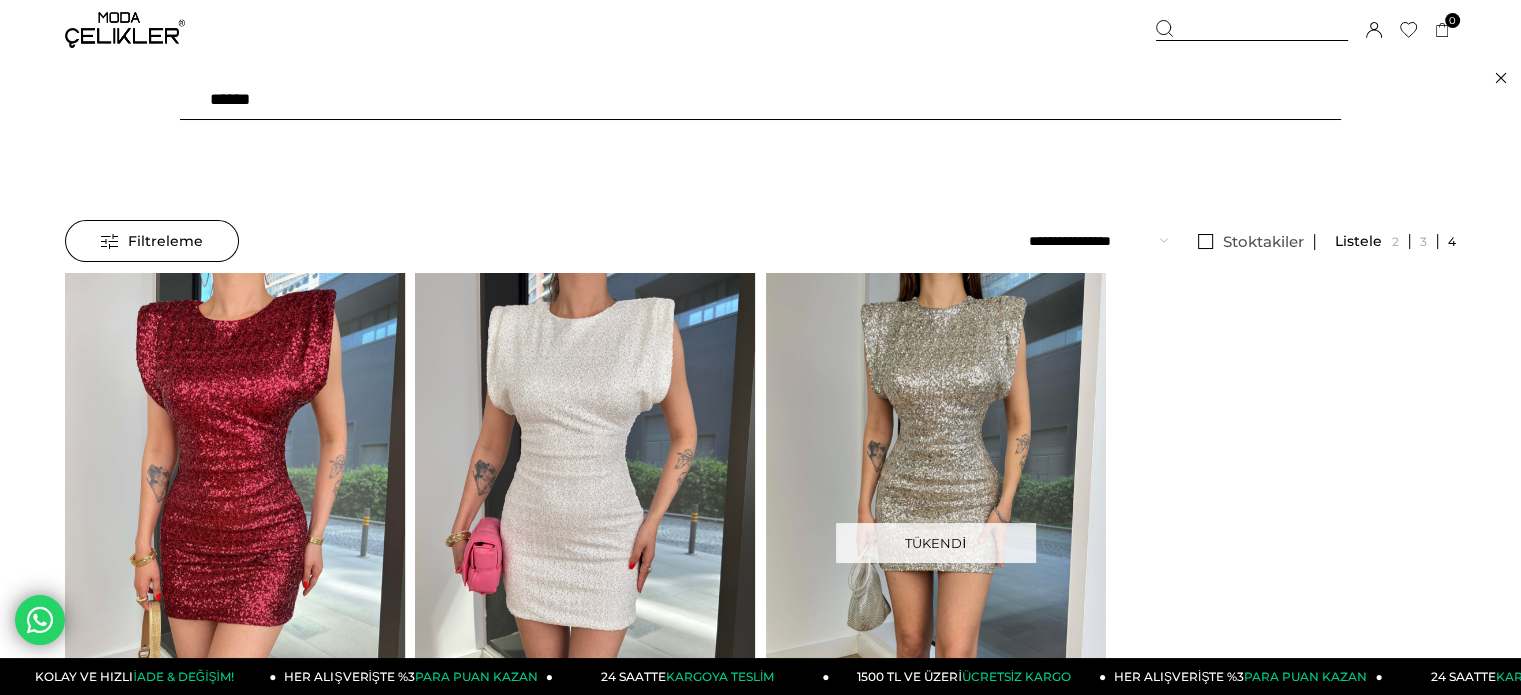 type on "*******" 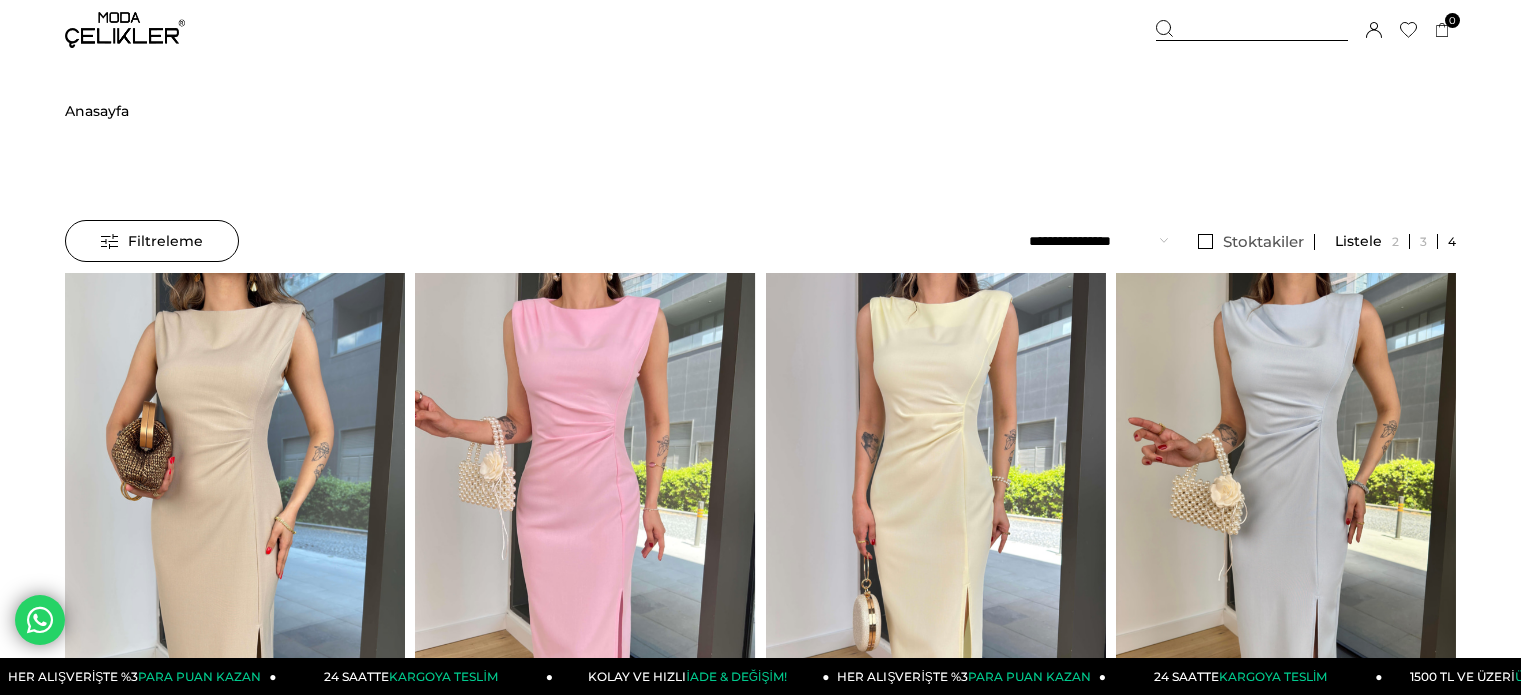 scroll, scrollTop: 0, scrollLeft: 0, axis: both 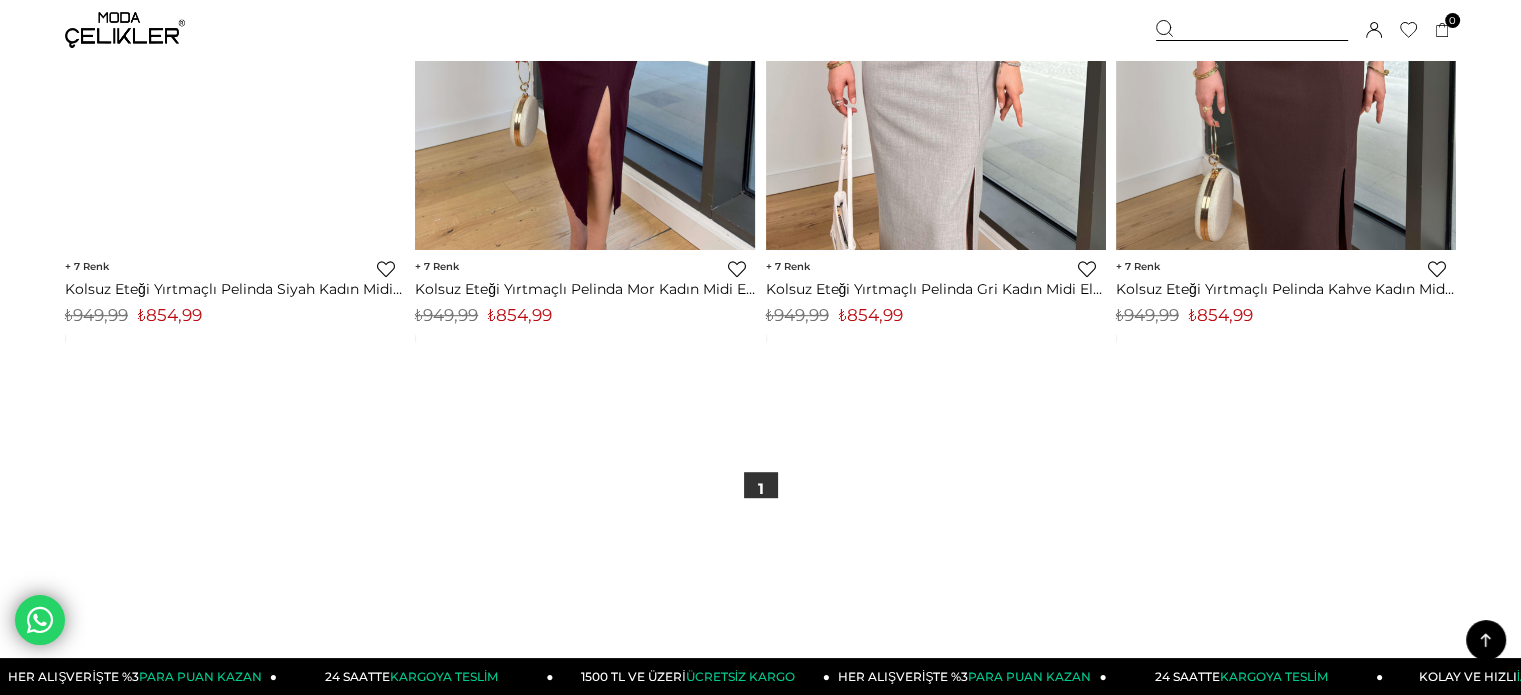 click on "₺854,99" at bounding box center [170, 315] 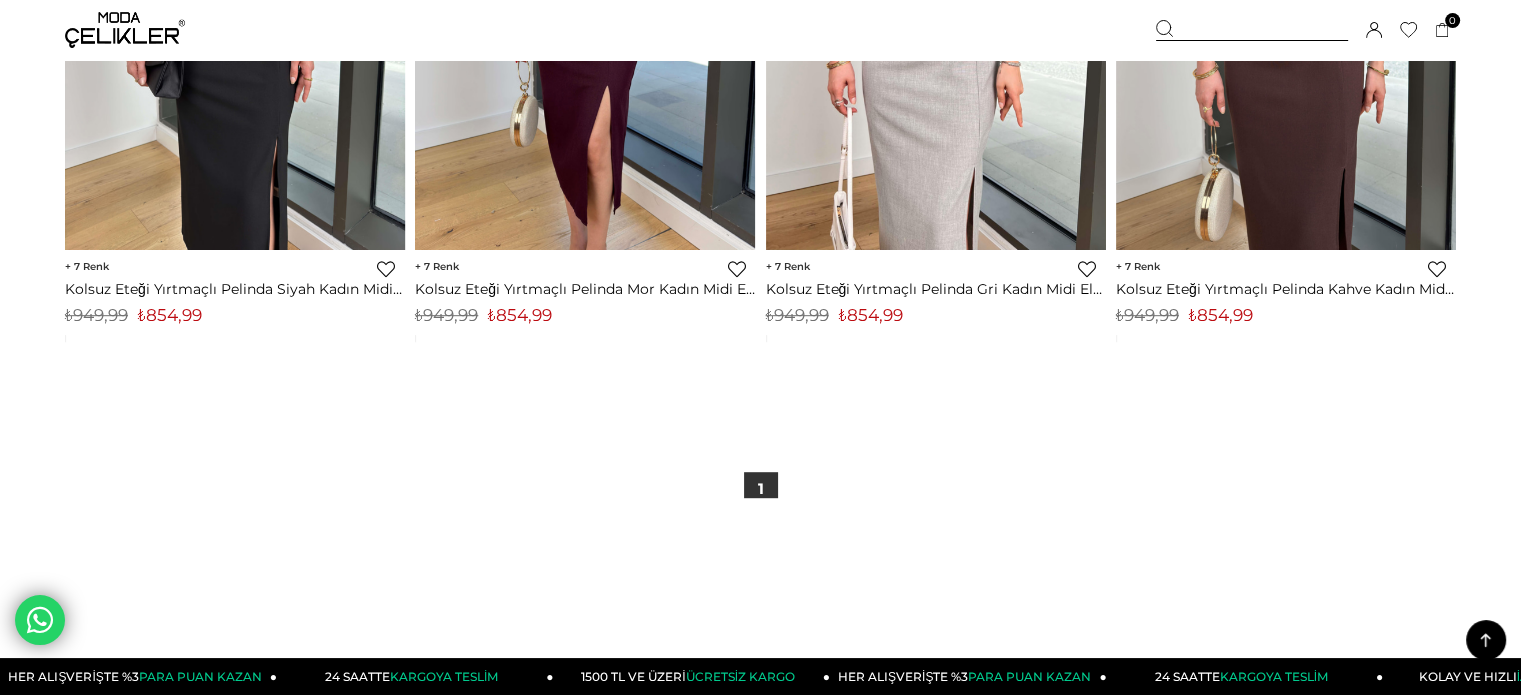 click on "₺854,99" at bounding box center (170, 315) 